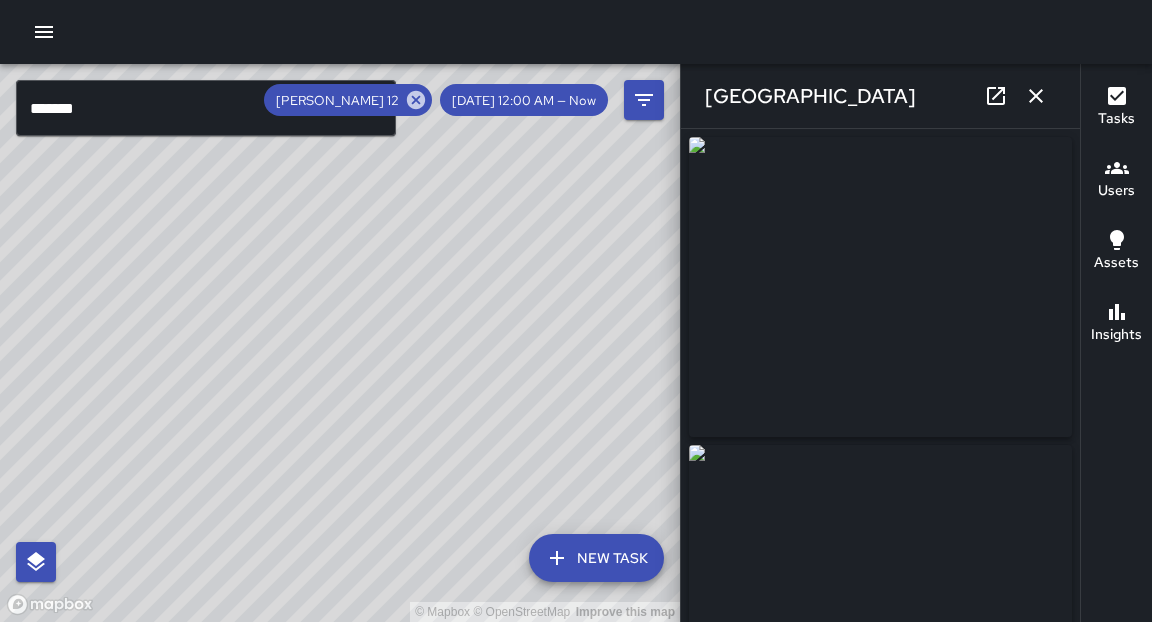 scroll, scrollTop: 0, scrollLeft: 0, axis: both 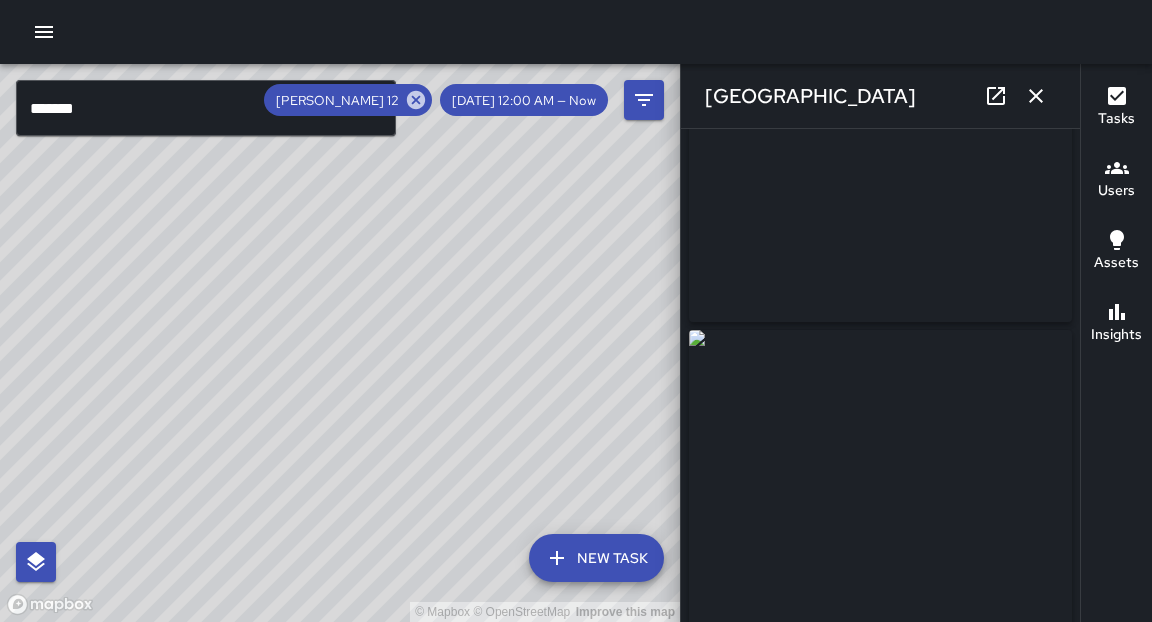 click 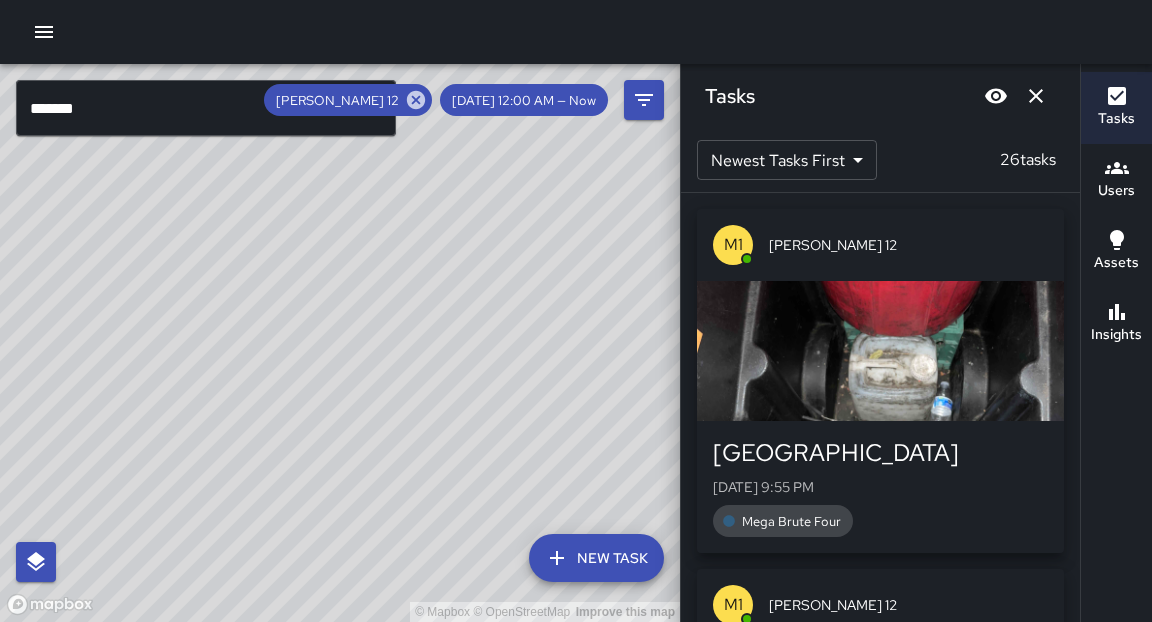 click 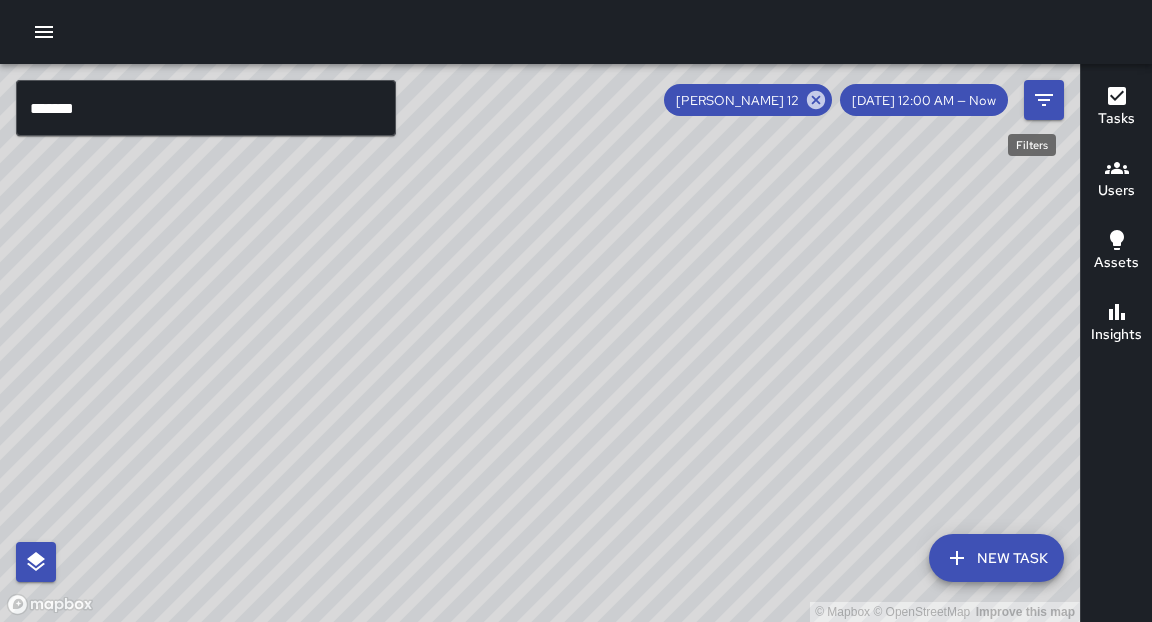 click on "© Mapbox   © OpenStreetMap   Improve this map" at bounding box center (540, 343) 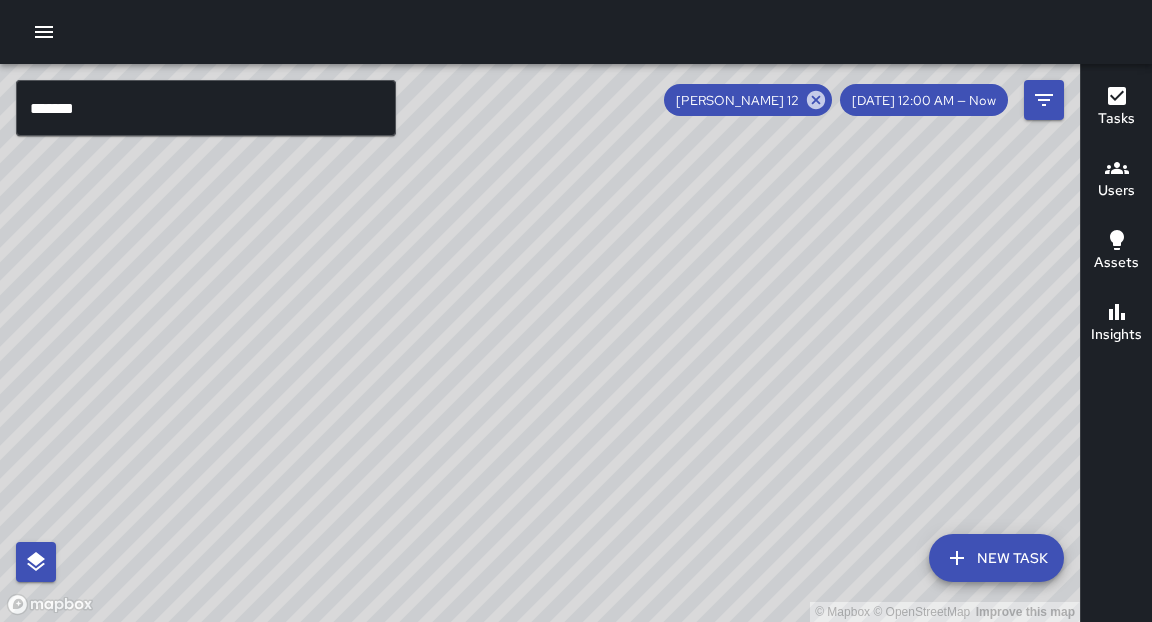 drag, startPoint x: 1031, startPoint y: 96, endPoint x: 636, endPoint y: 389, distance: 491.8069 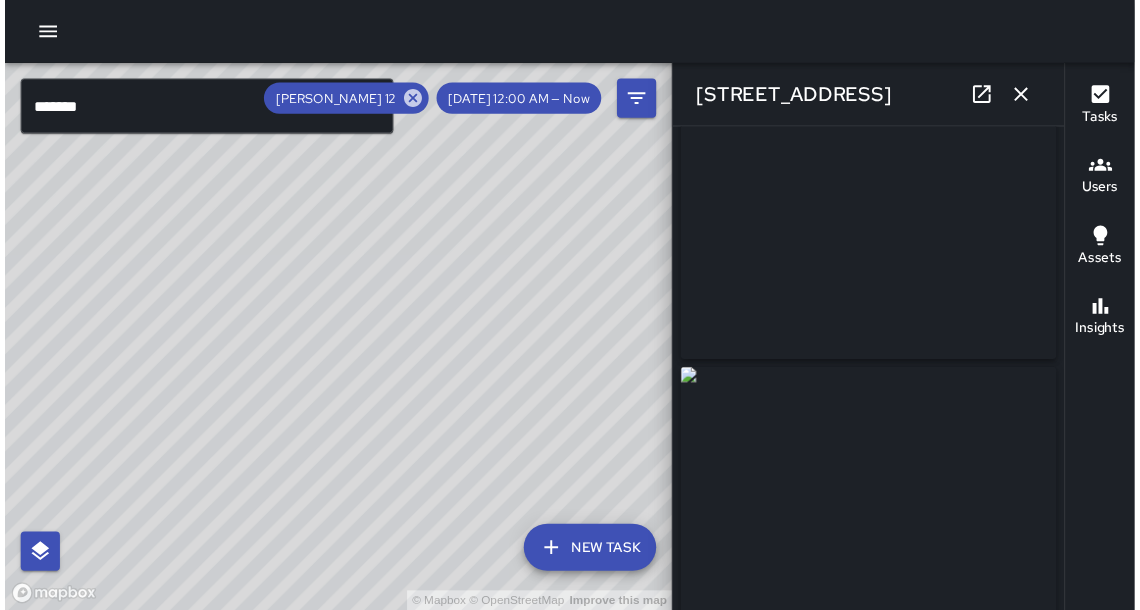 scroll, scrollTop: 111, scrollLeft: 0, axis: vertical 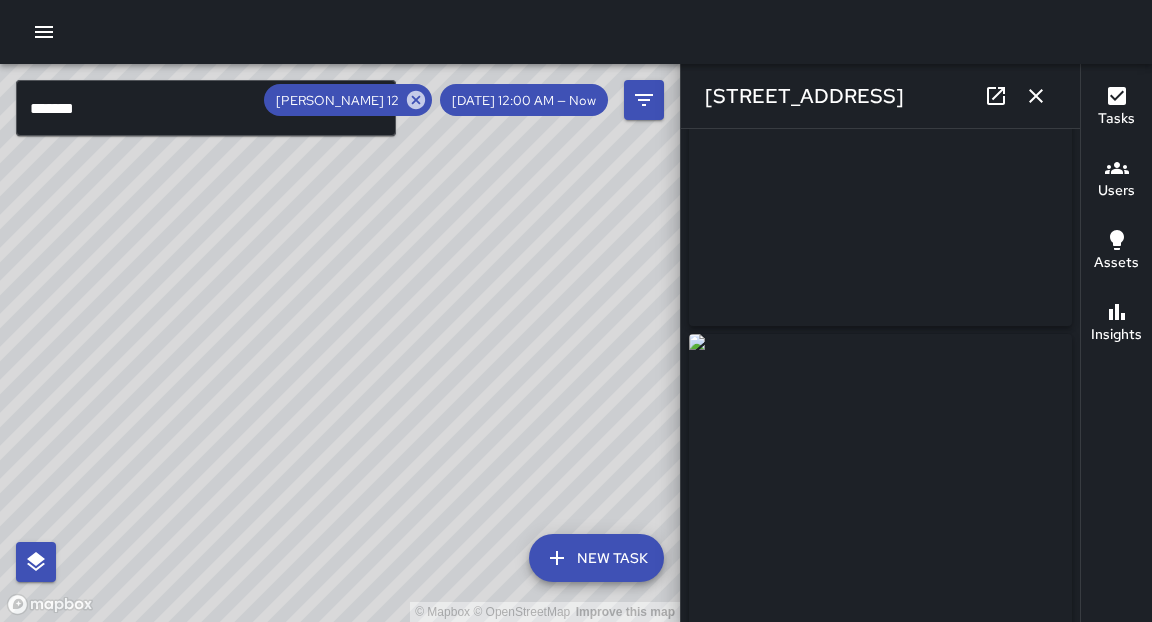 click on "© Mapbox   © OpenStreetMap   Improve this map" at bounding box center [340, 343] 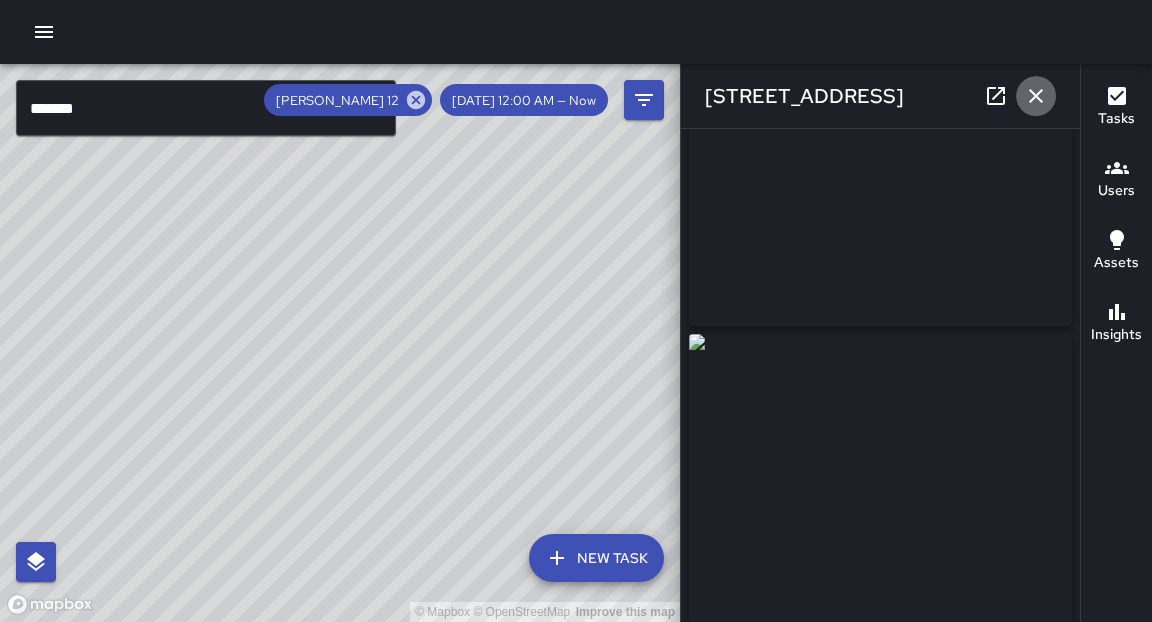 click 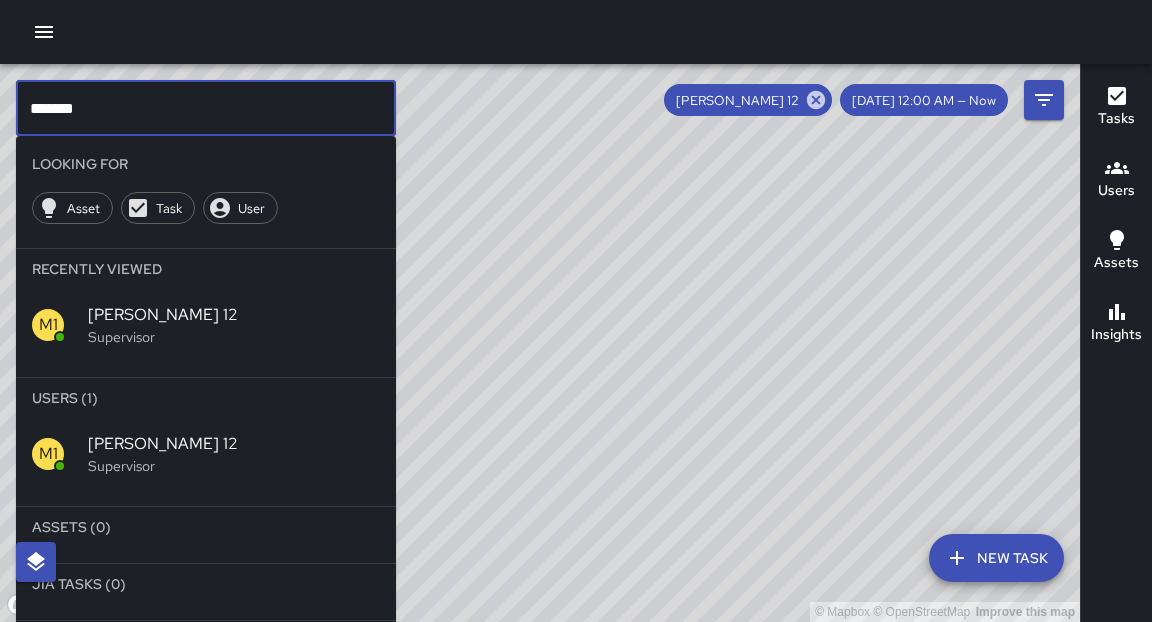 click on "*******" at bounding box center [206, 108] 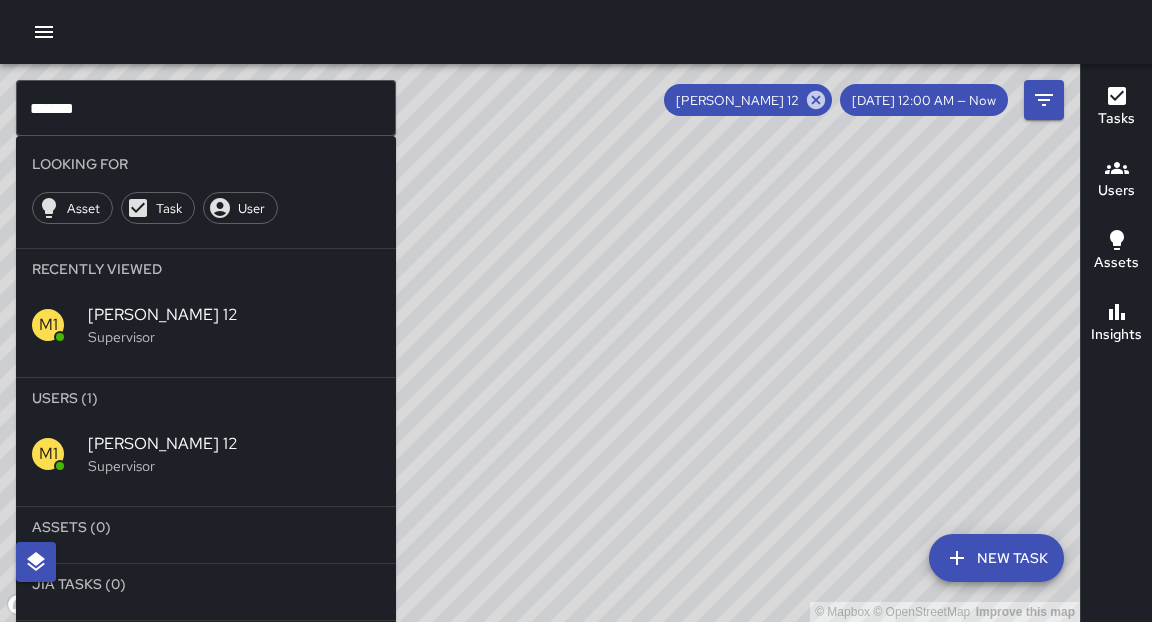 click 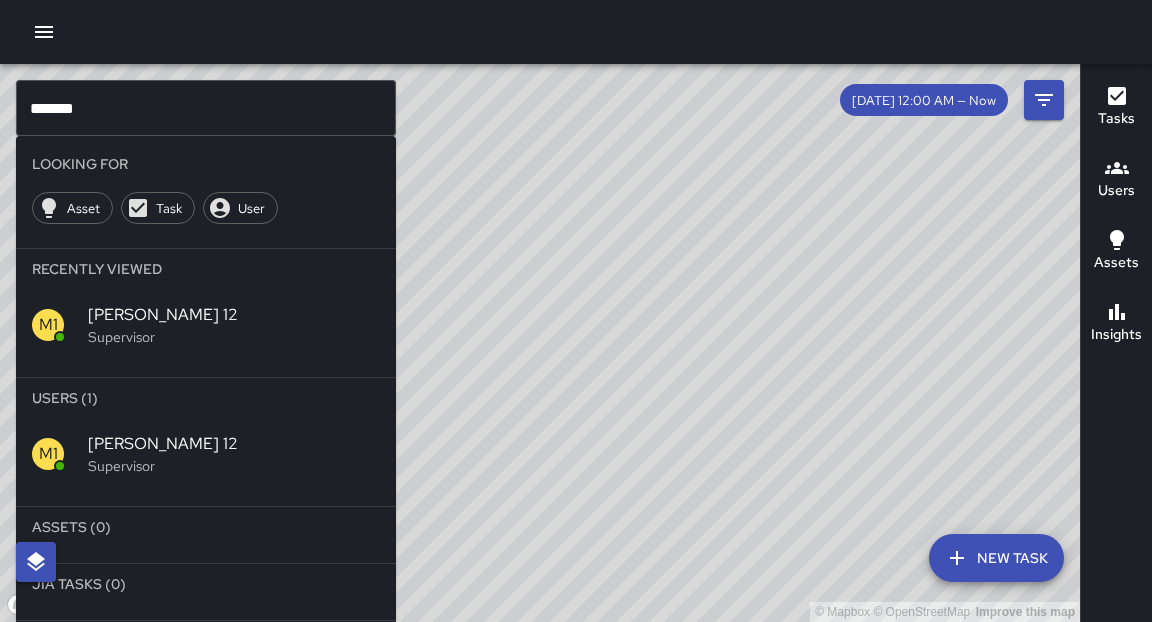 click on "*******" at bounding box center [206, 108] 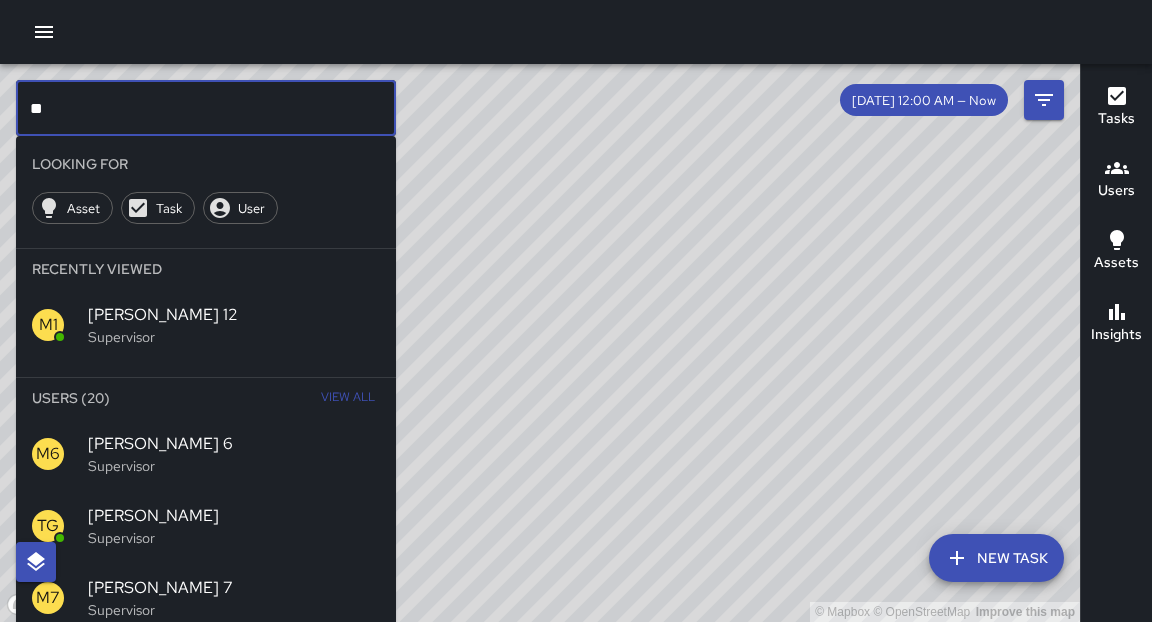 type on "*" 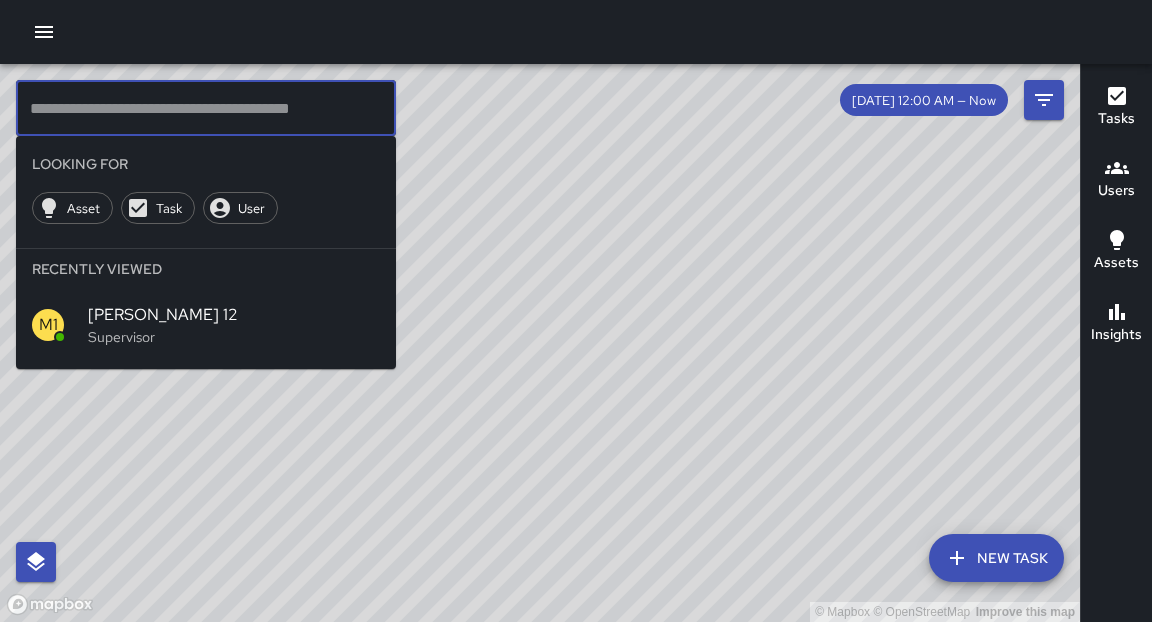 type 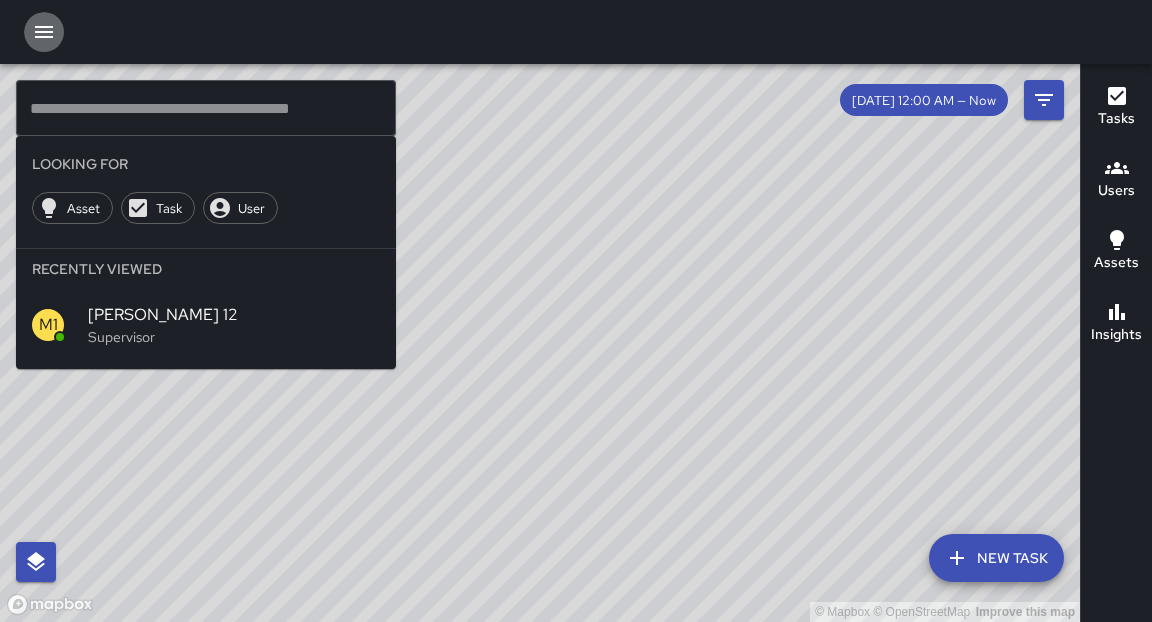 drag, startPoint x: 159, startPoint y: 108, endPoint x: 44, endPoint y: 32, distance: 137.84412 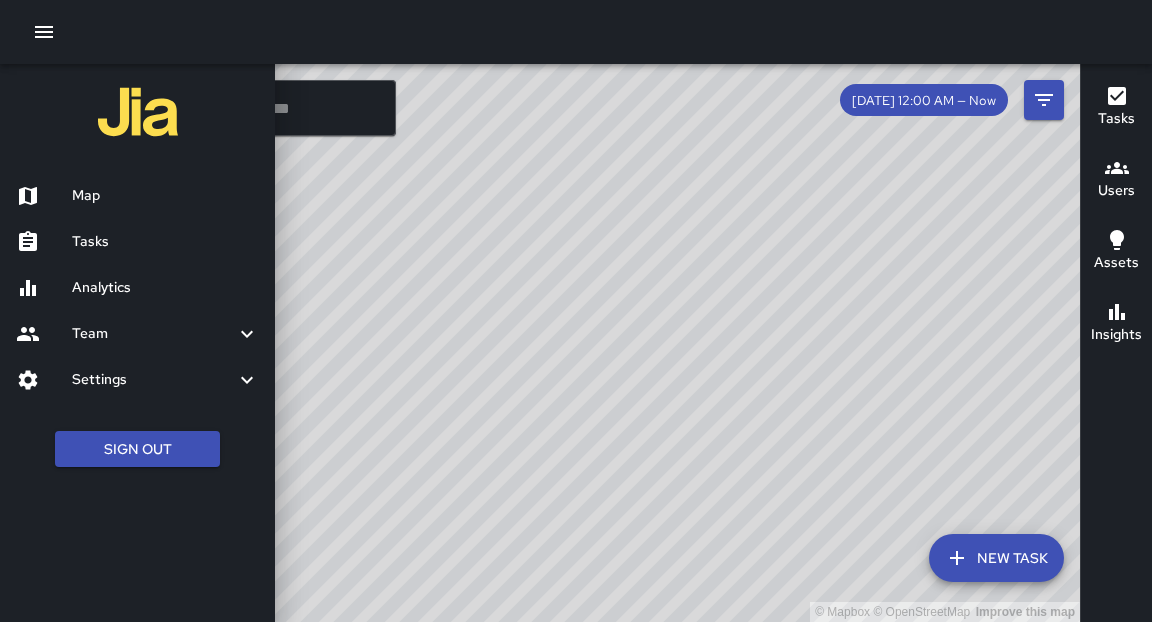drag, startPoint x: 44, startPoint y: 32, endPoint x: 75, endPoint y: 297, distance: 266.80704 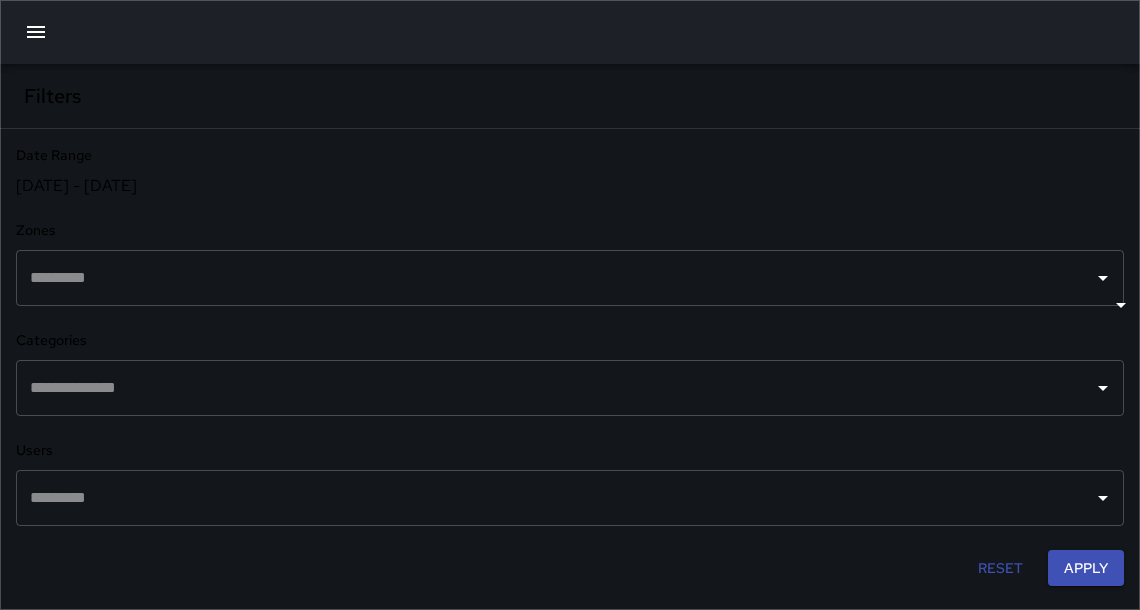 scroll, scrollTop: 12, scrollLeft: 12, axis: both 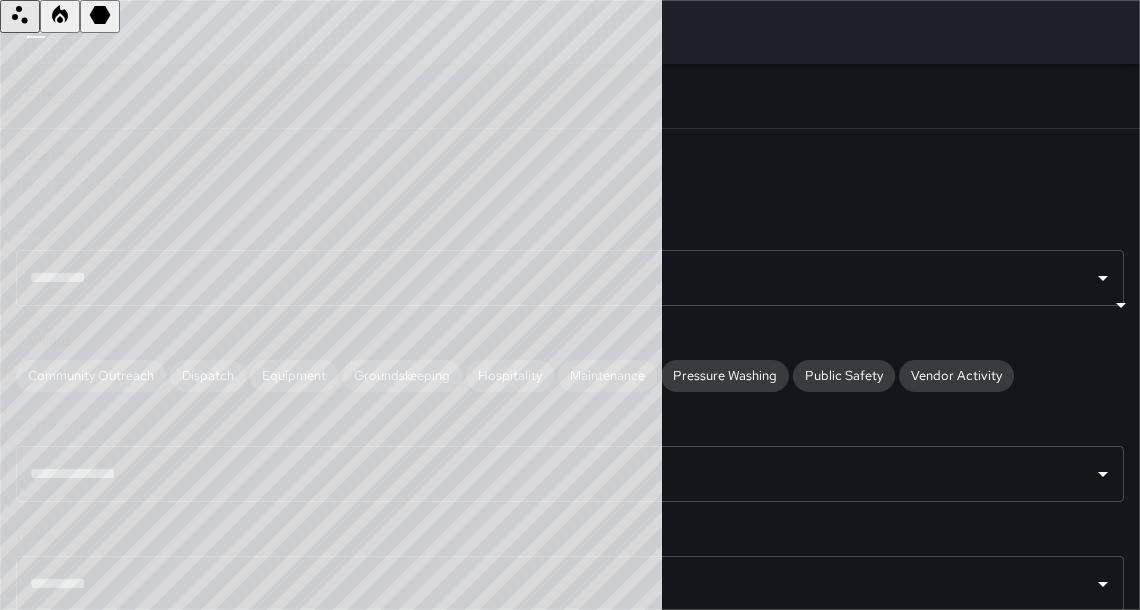 click on "[DATE] - [DATE]" at bounding box center [570, 185] 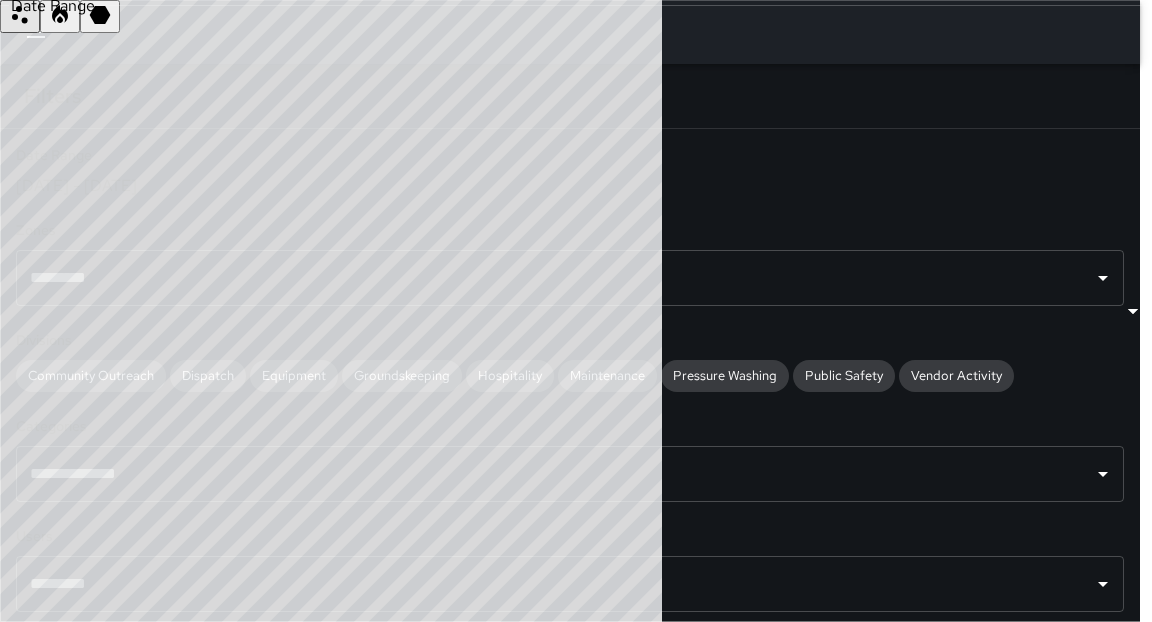 click on "8" at bounding box center (11, 4838) 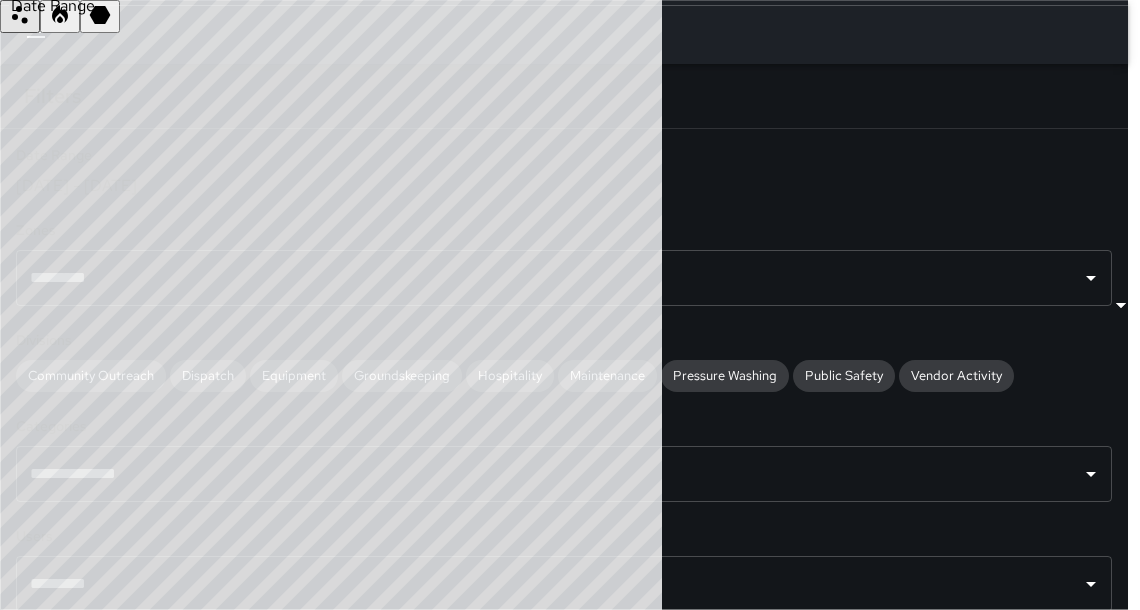 scroll, scrollTop: 12, scrollLeft: 12, axis: both 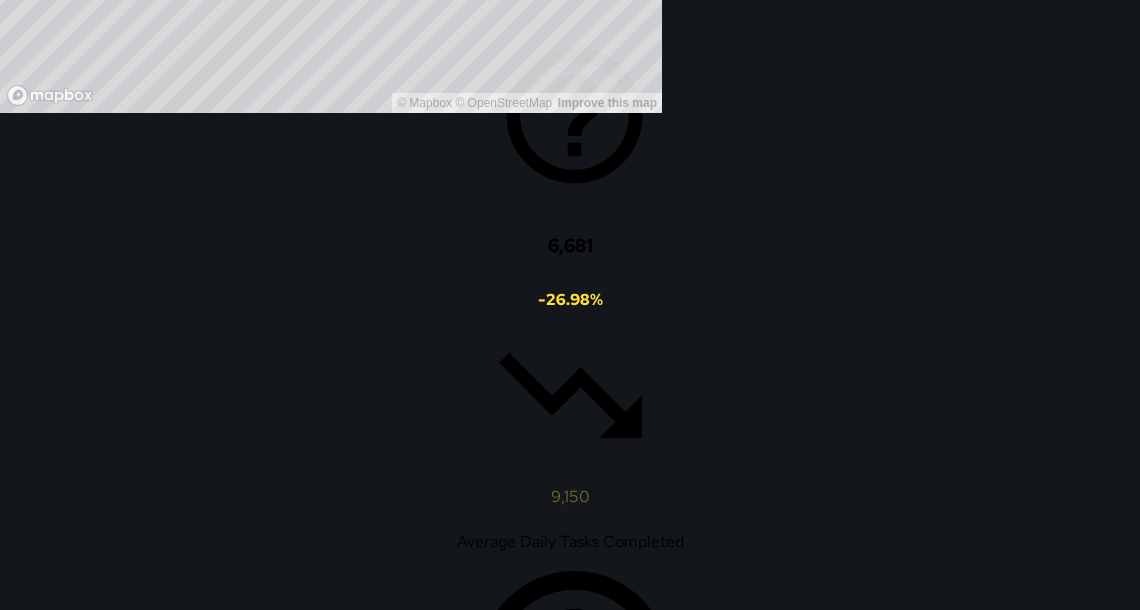 click on "Apply" at bounding box center (1086, -33) 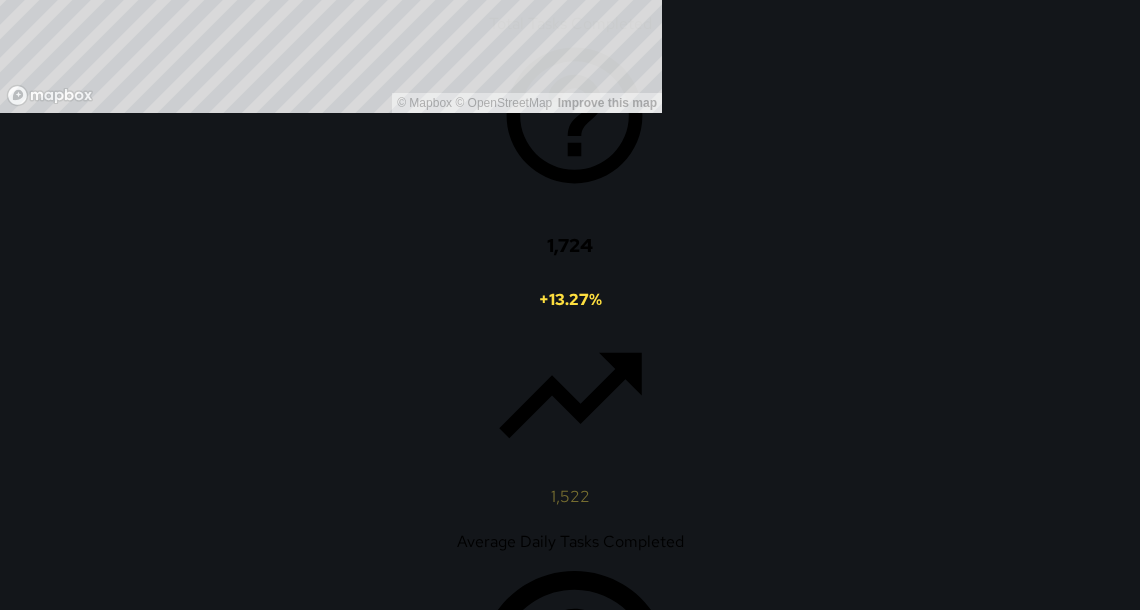 click on "Apply" at bounding box center [1086, -33] 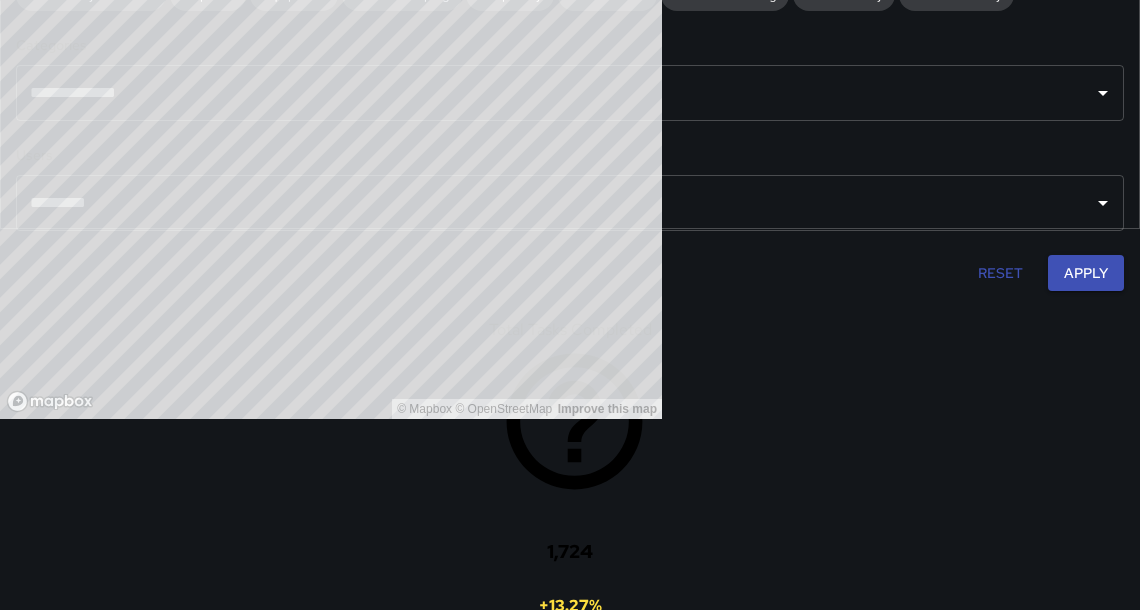 scroll, scrollTop: 366, scrollLeft: 0, axis: vertical 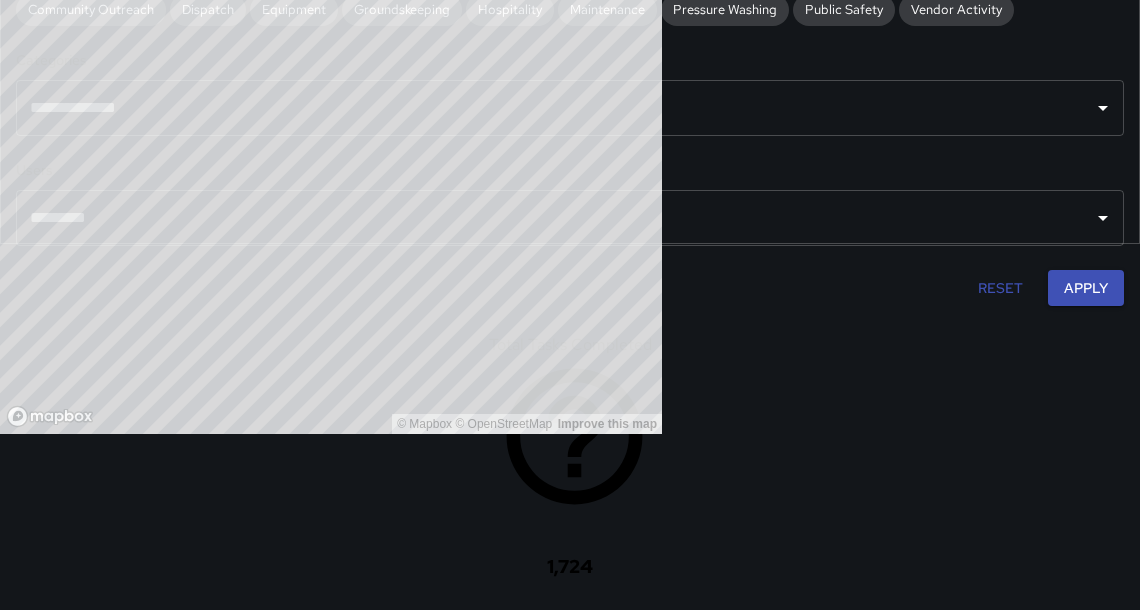 drag, startPoint x: 75, startPoint y: 297, endPoint x: 866, endPoint y: 308, distance: 791.0765 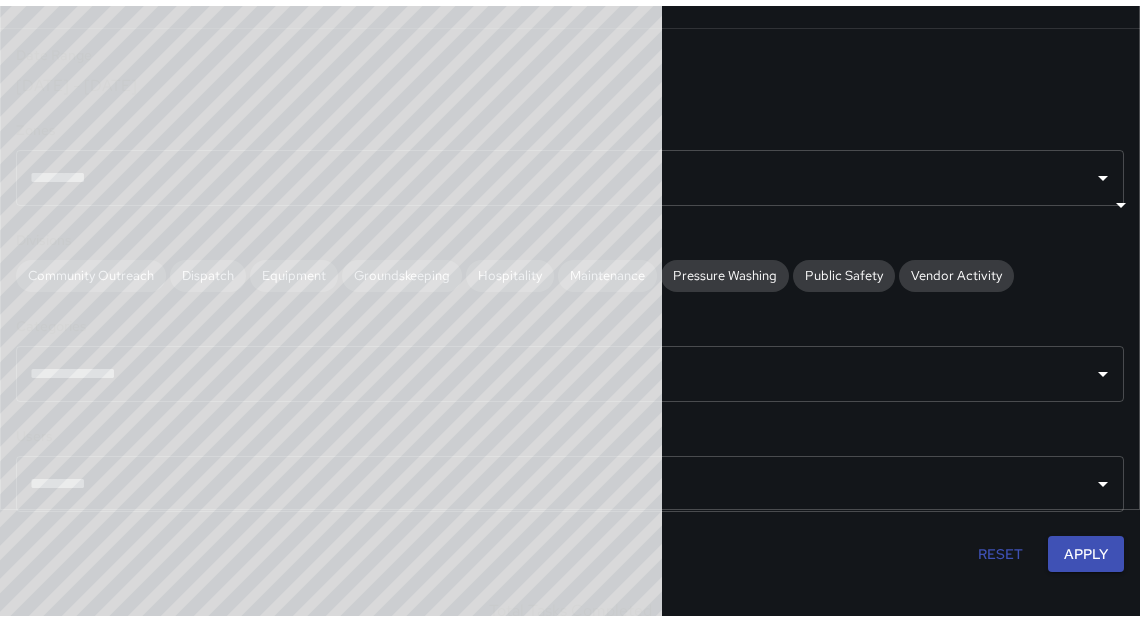 scroll, scrollTop: 0, scrollLeft: 0, axis: both 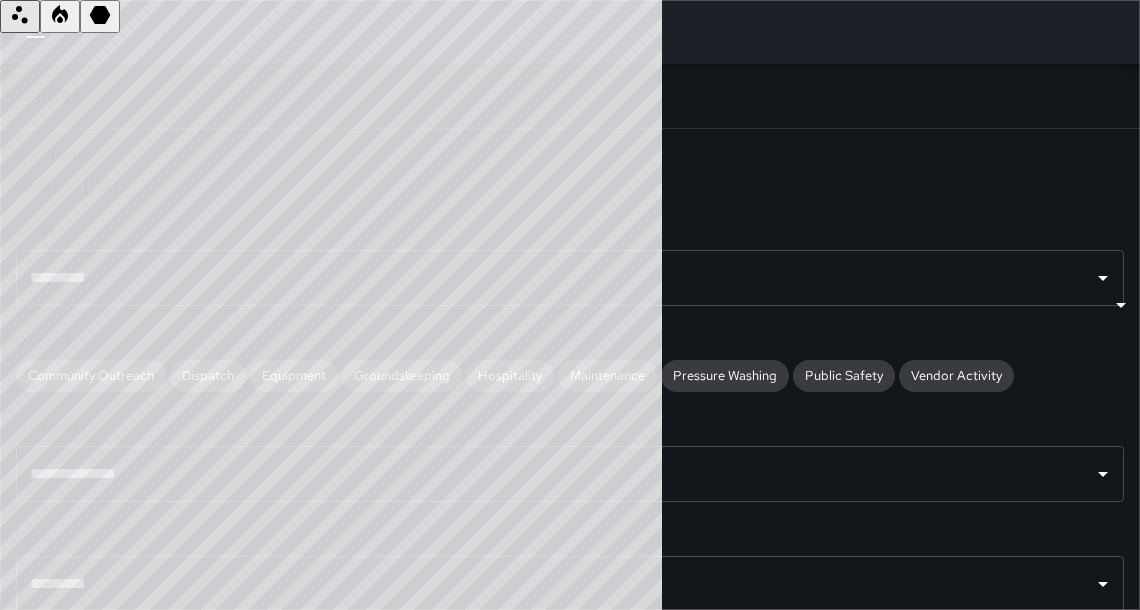 click on "Export" at bounding box center (71, 2554) 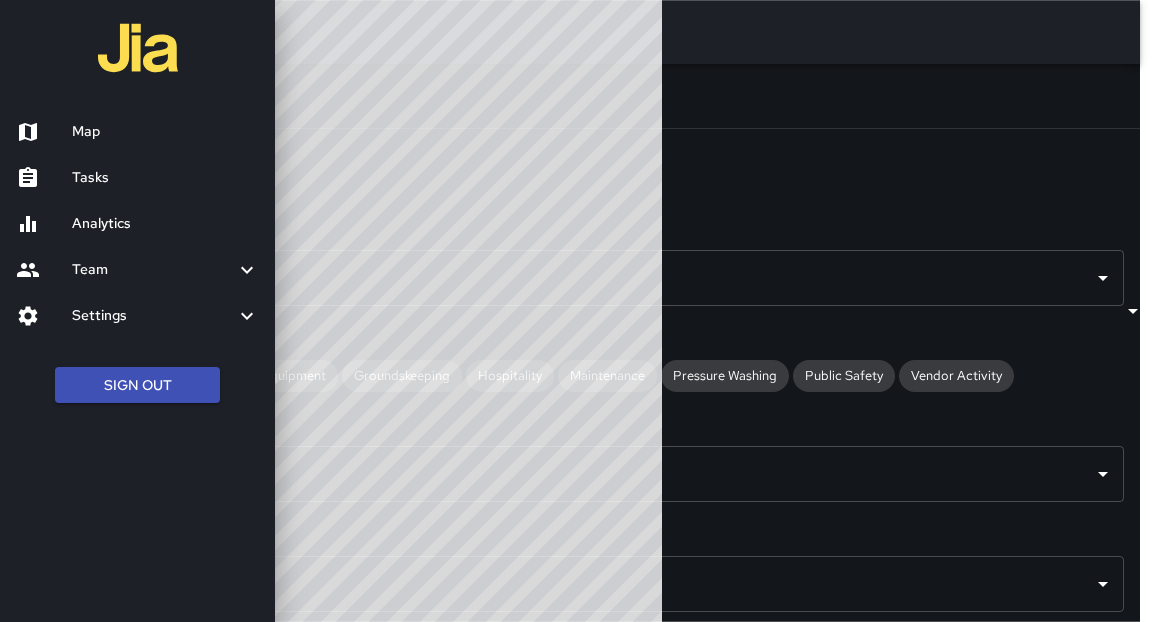 drag, startPoint x: 38, startPoint y: 31, endPoint x: 88, endPoint y: 173, distance: 150.54567 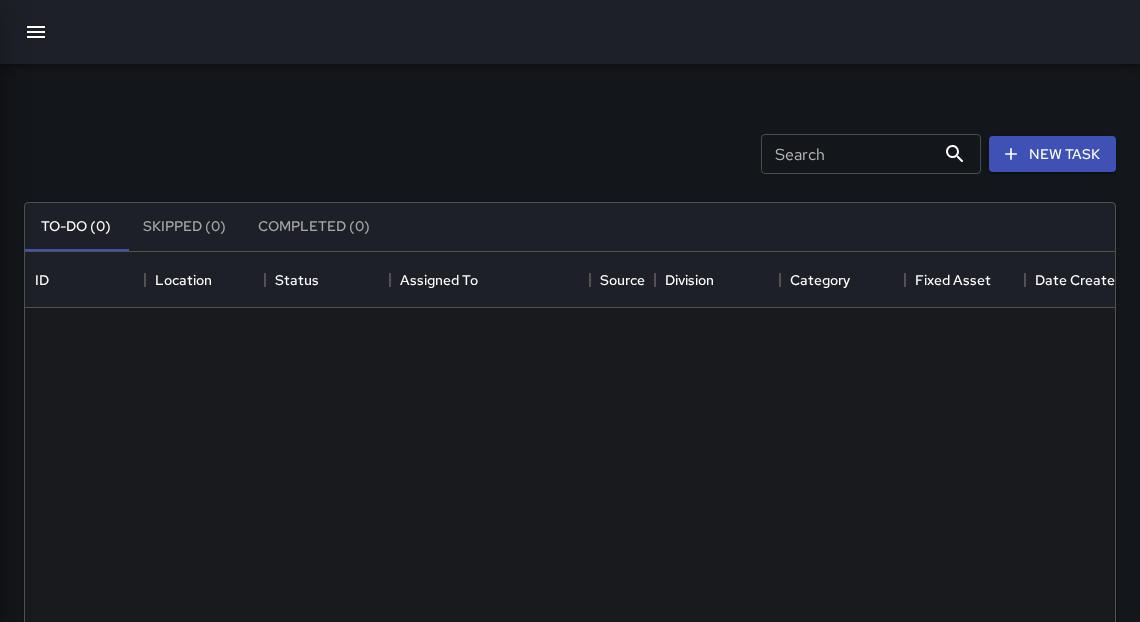 scroll, scrollTop: 12, scrollLeft: 12, axis: both 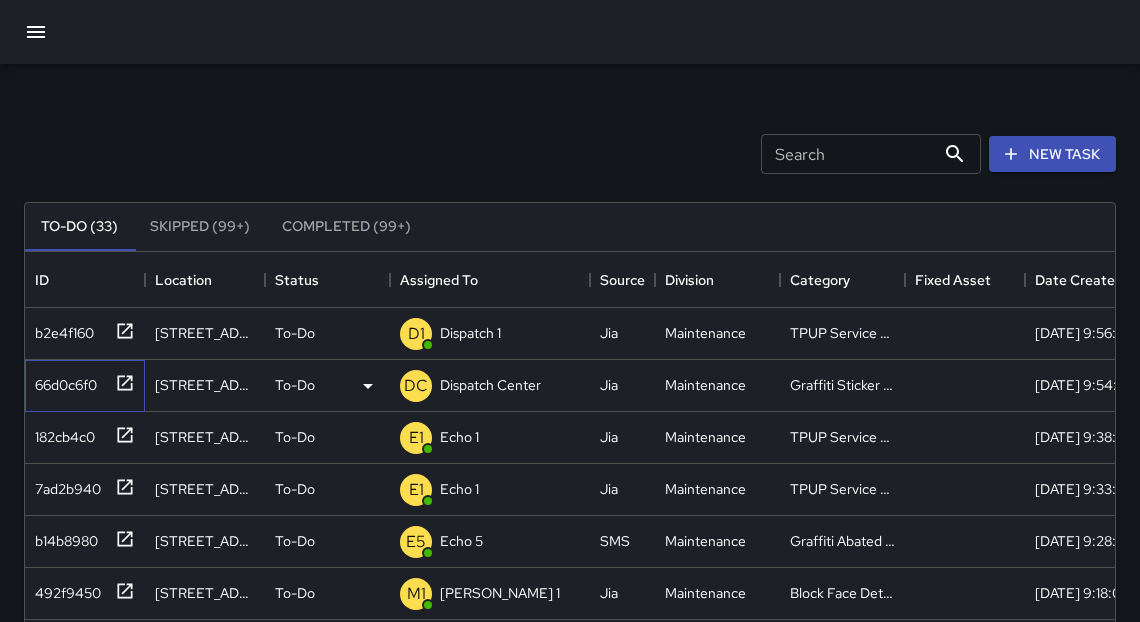 drag, startPoint x: 88, startPoint y: 173, endPoint x: 123, endPoint y: 382, distance: 211.91035 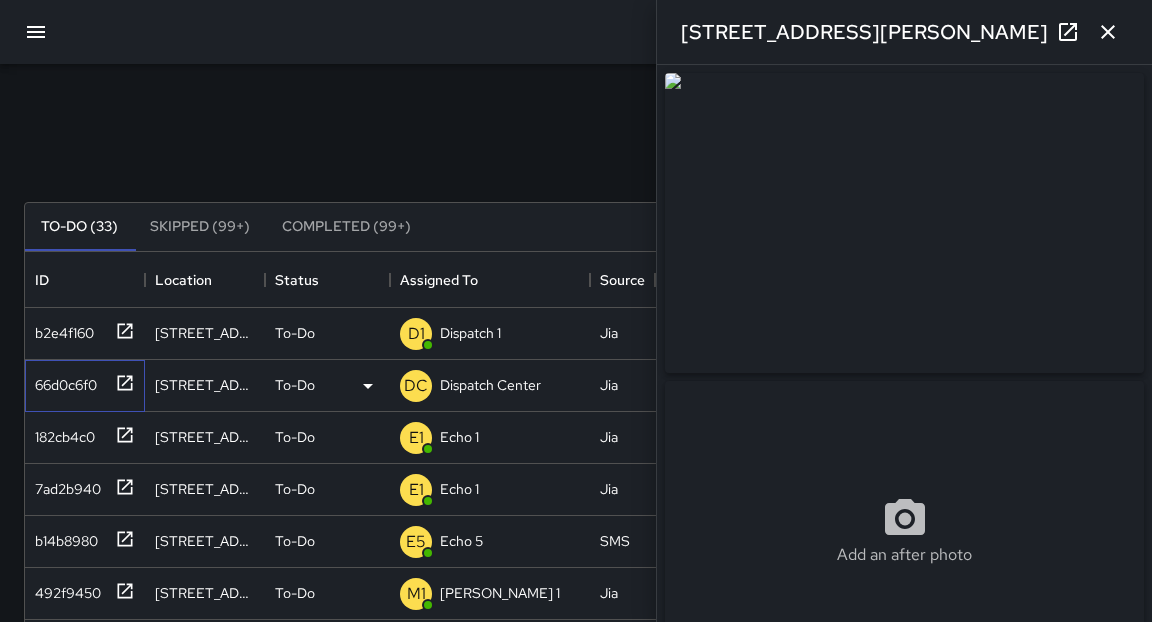 scroll, scrollTop: 0, scrollLeft: 0, axis: both 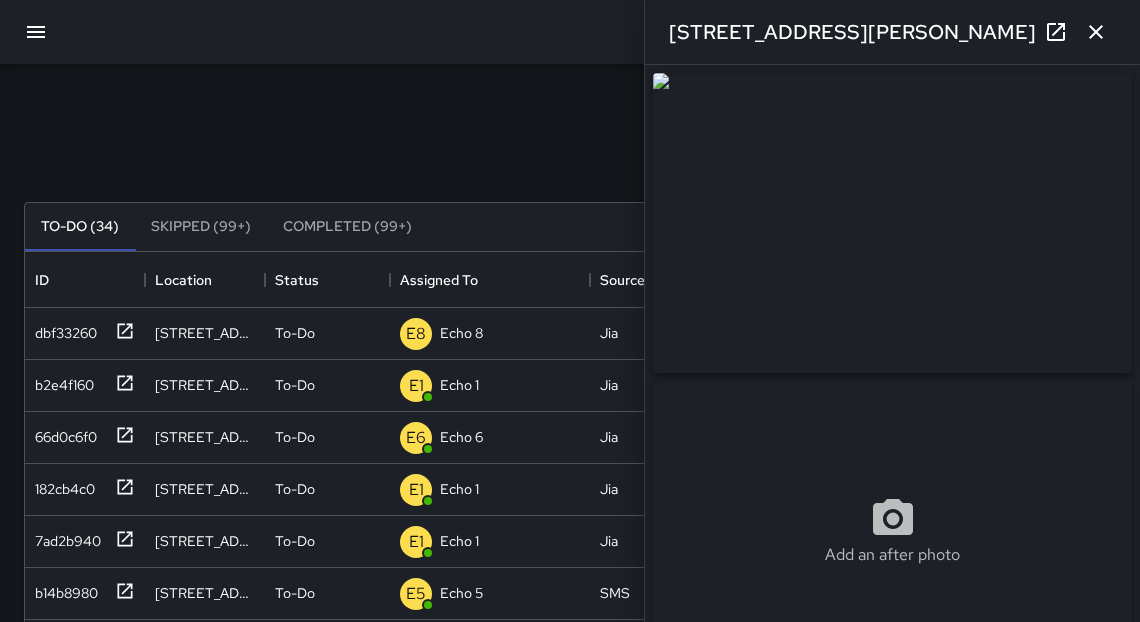 click 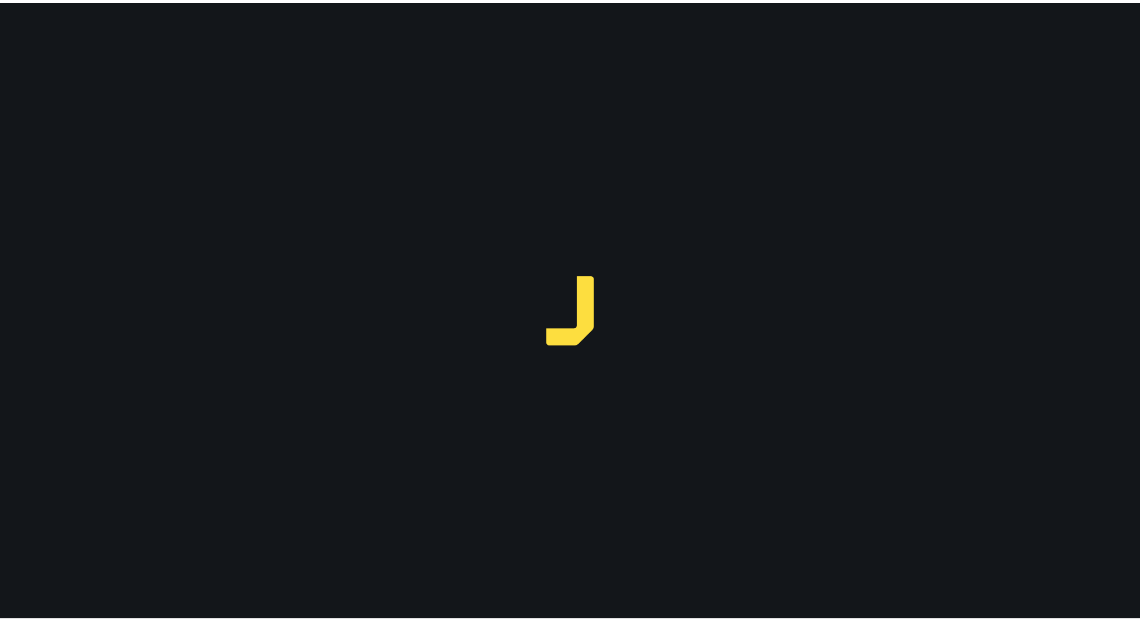 scroll, scrollTop: 0, scrollLeft: 0, axis: both 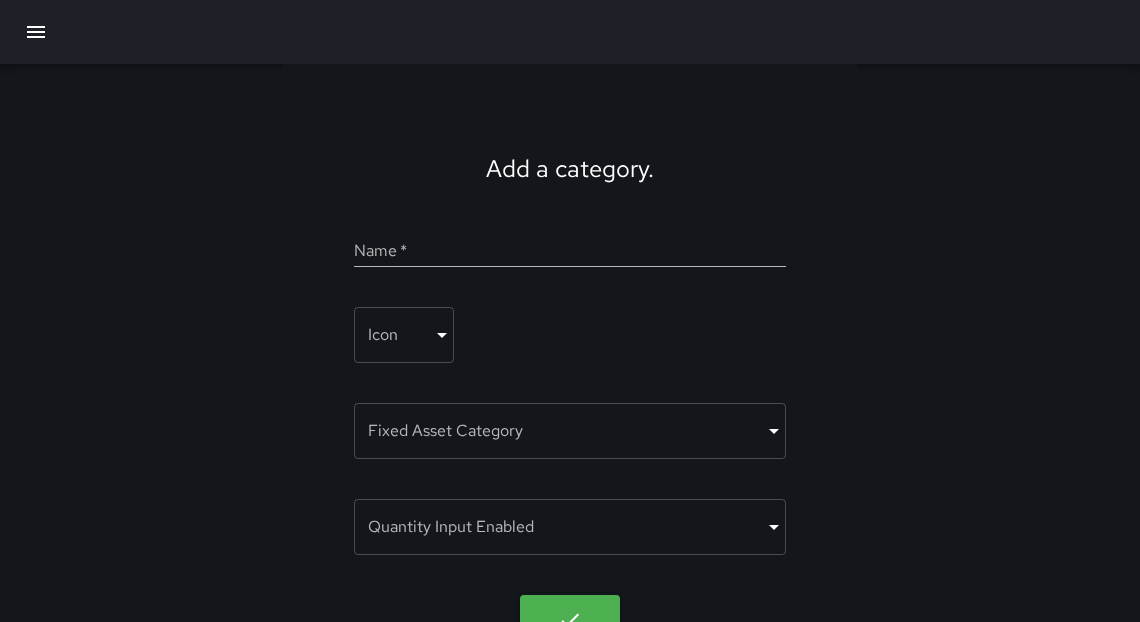 click 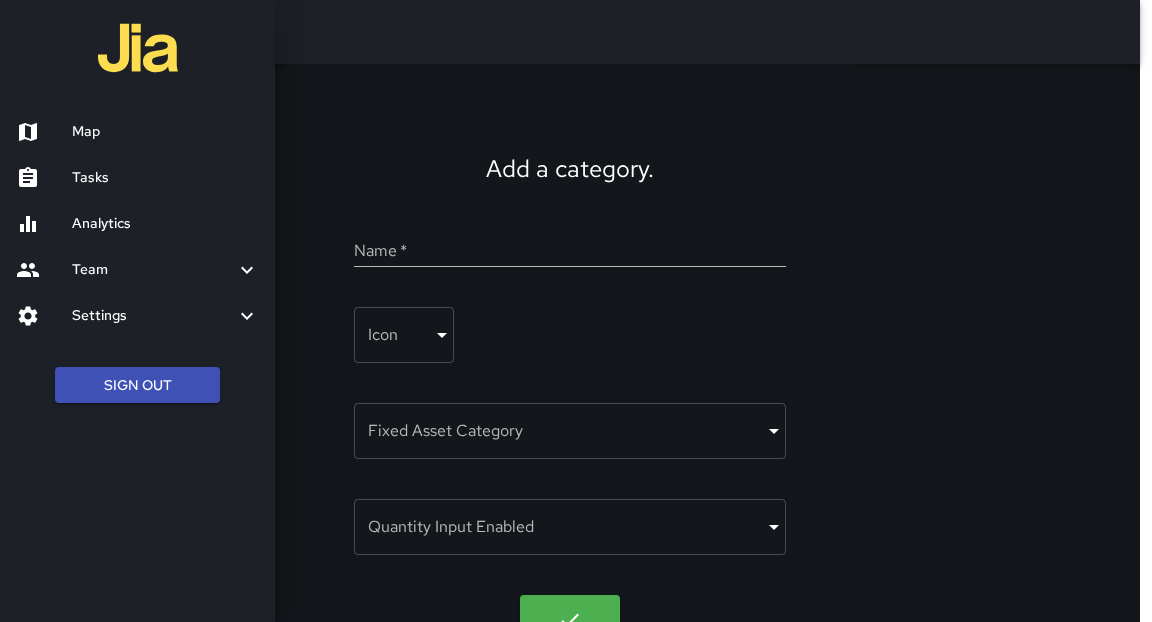 click on "Map" at bounding box center [165, 132] 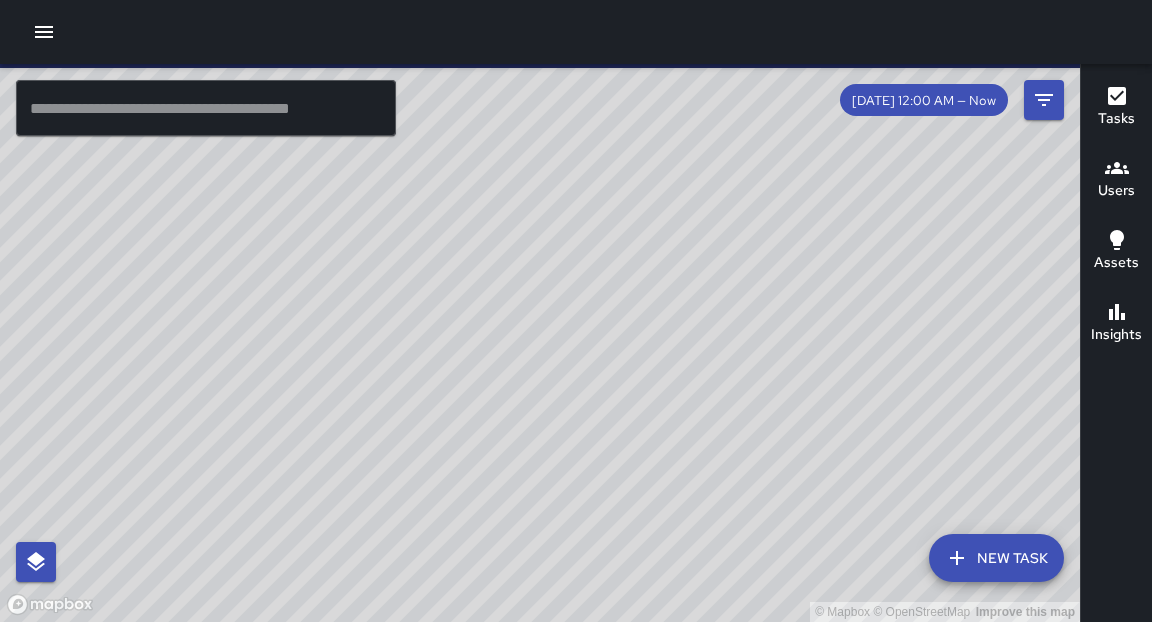 drag, startPoint x: 46, startPoint y: 38, endPoint x: 694, endPoint y: 348, distance: 718.33417 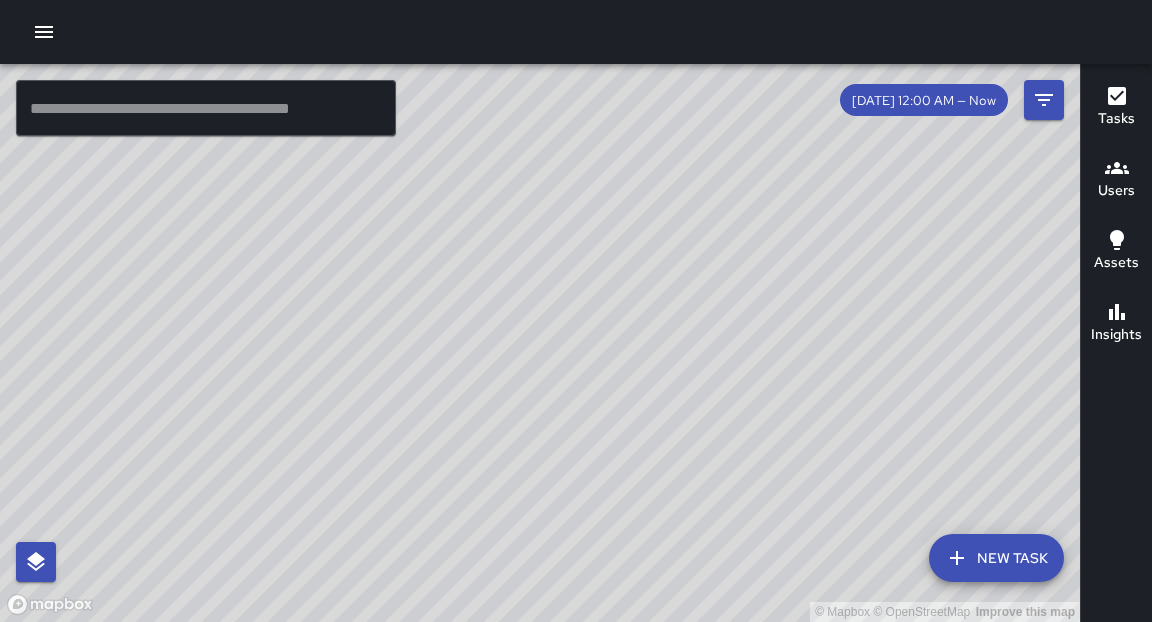 drag, startPoint x: 694, startPoint y: 348, endPoint x: 519, endPoint y: 390, distance: 179.96944 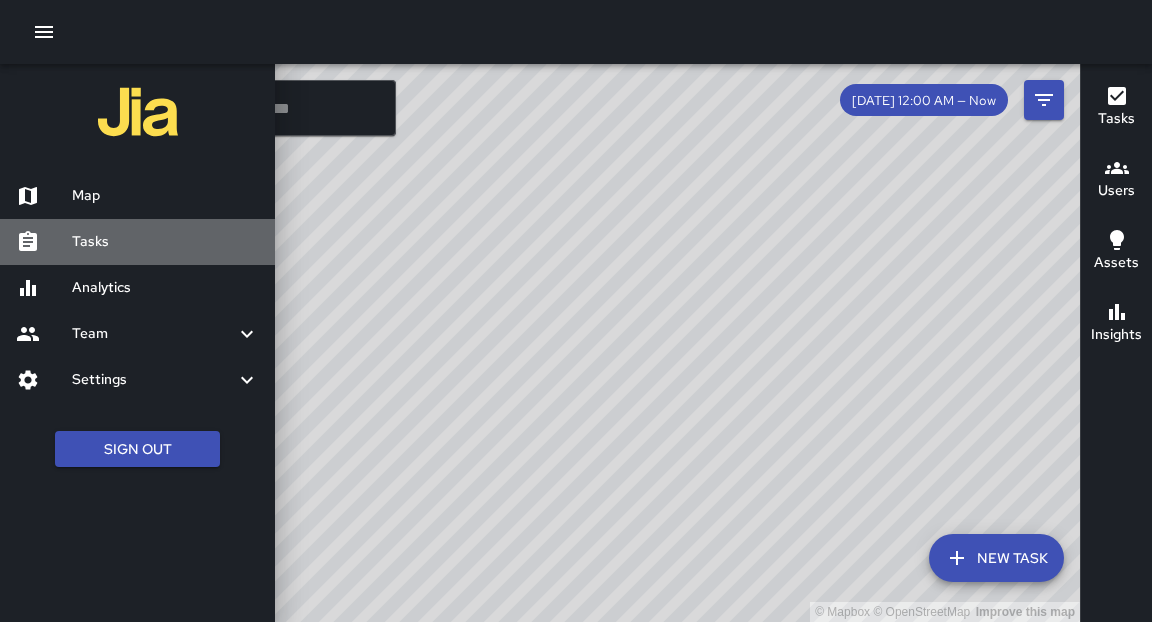 click on "Tasks" at bounding box center (165, 242) 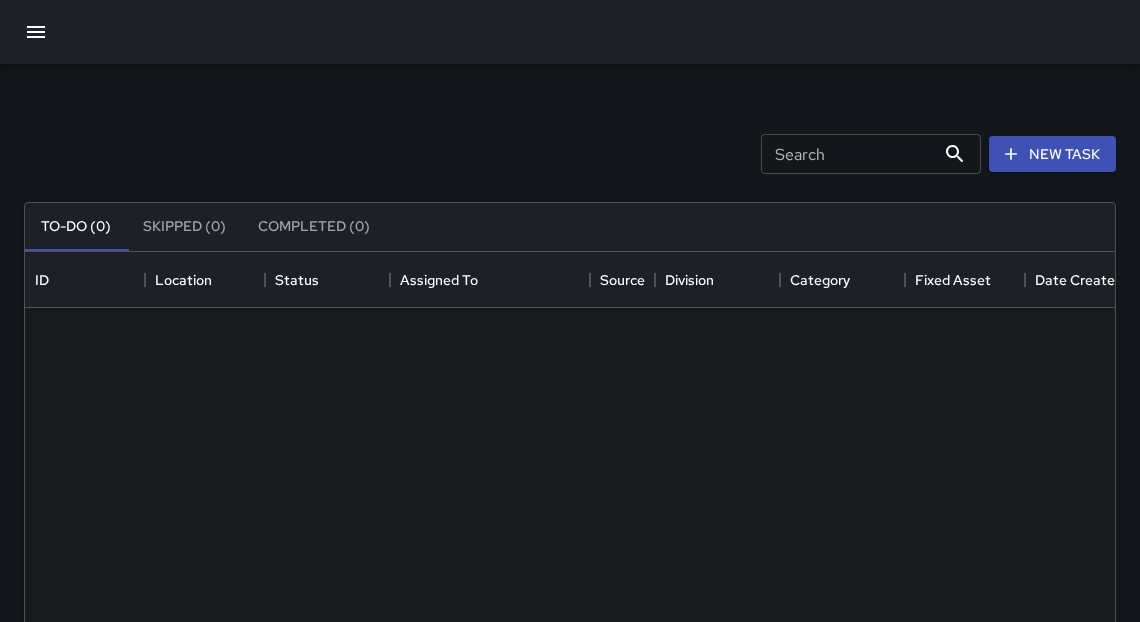 scroll, scrollTop: 12, scrollLeft: 12, axis: both 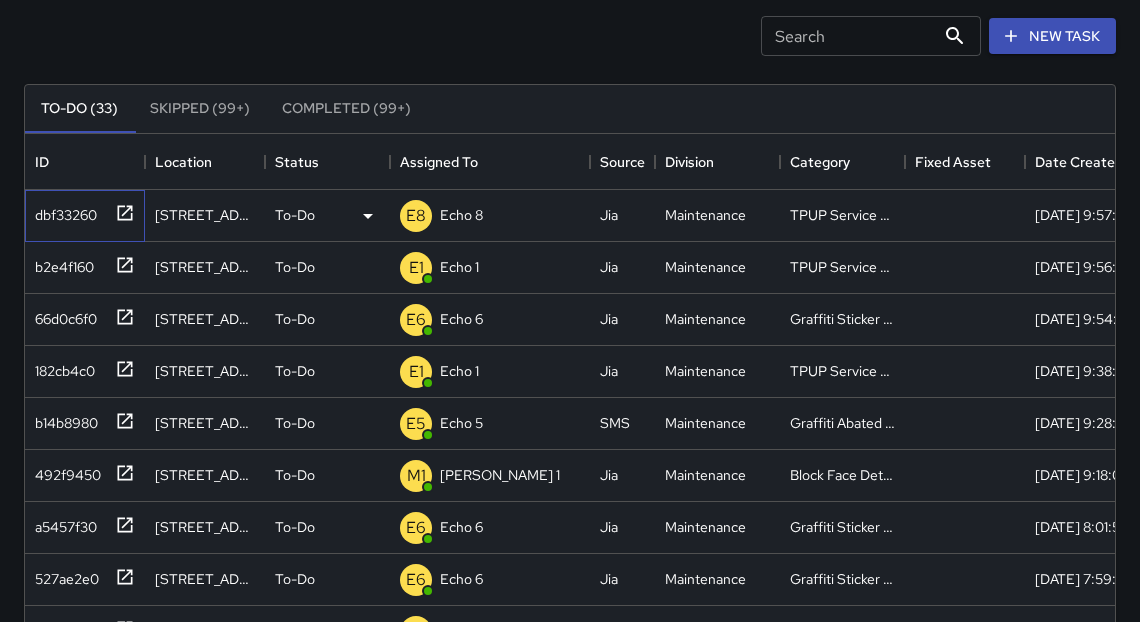 drag, startPoint x: 45, startPoint y: 30, endPoint x: 129, endPoint y: 214, distance: 202.26715 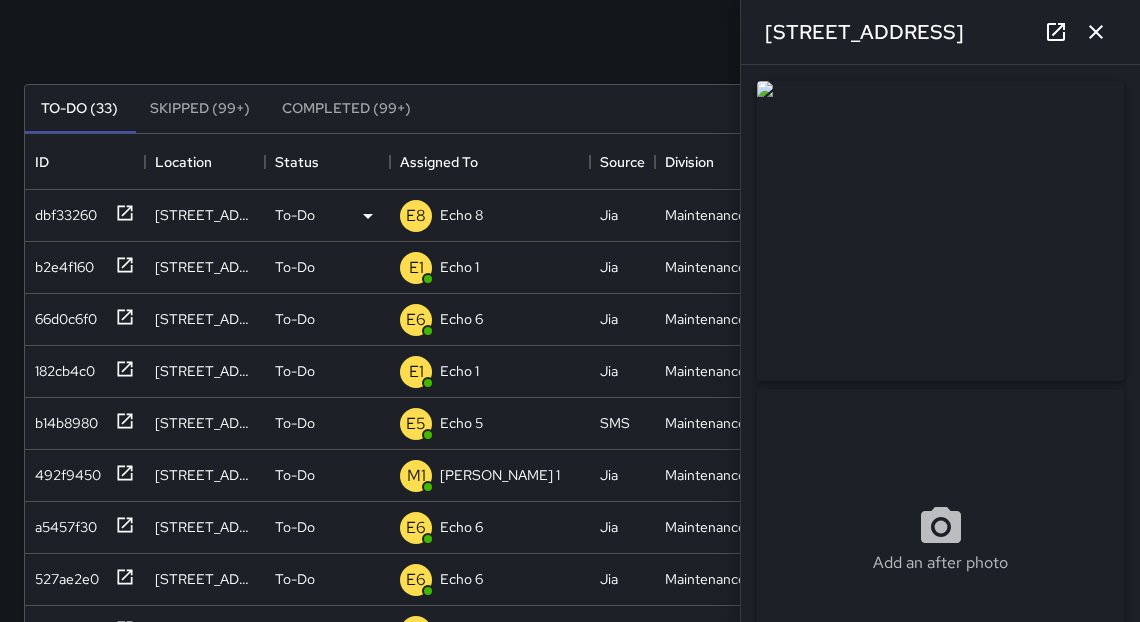 click 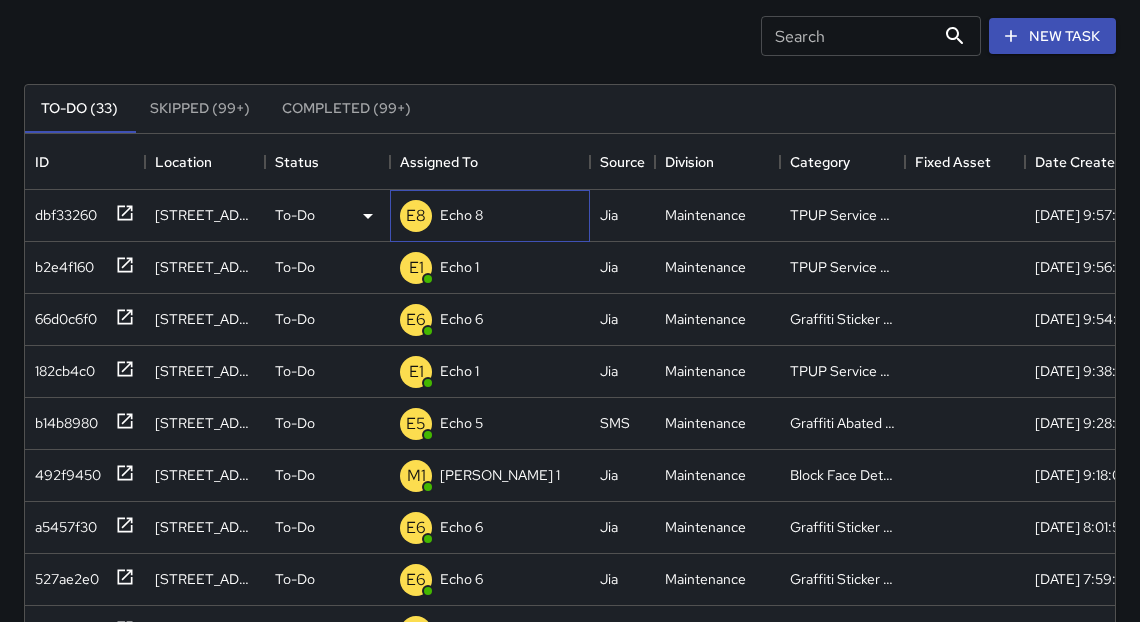 drag, startPoint x: 129, startPoint y: 214, endPoint x: 476, endPoint y: 222, distance: 347.0922 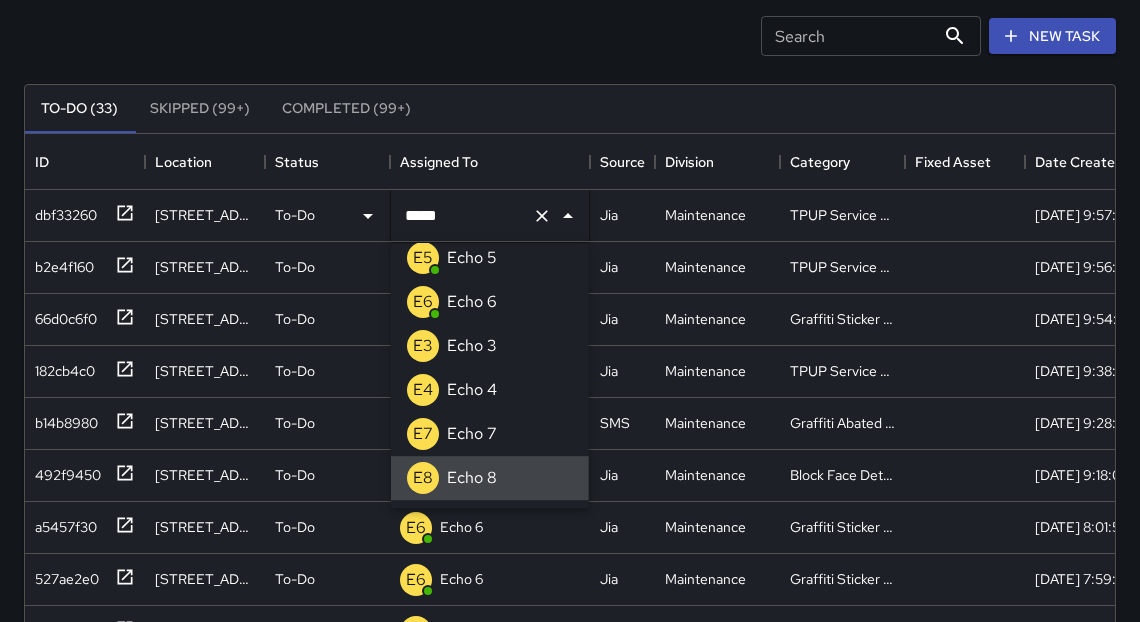 scroll, scrollTop: 0, scrollLeft: 0, axis: both 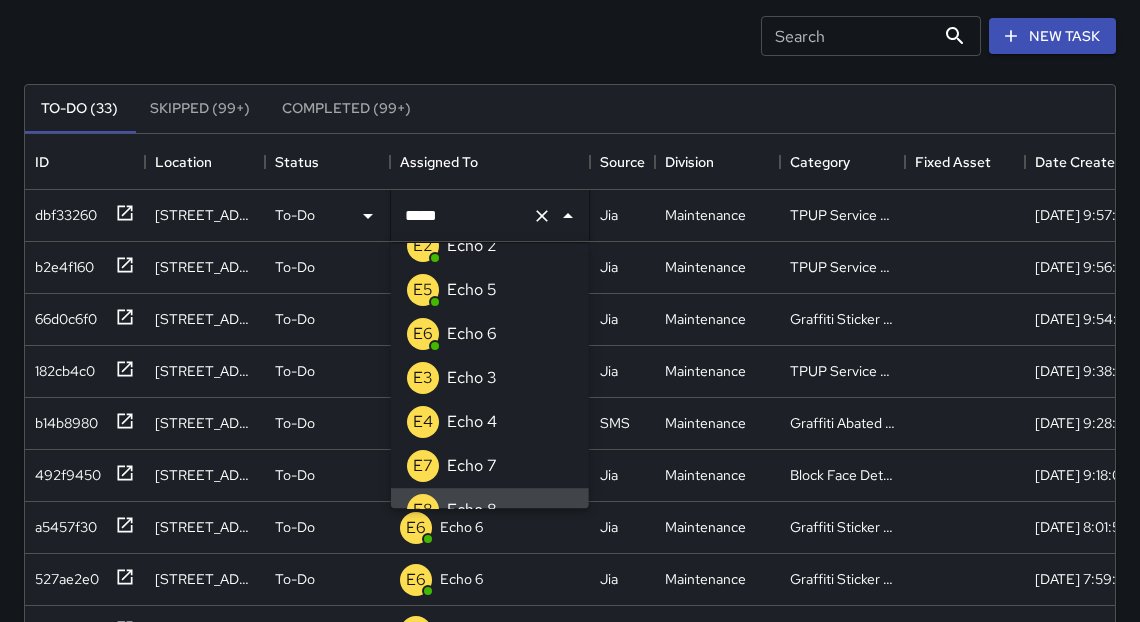 type on "******" 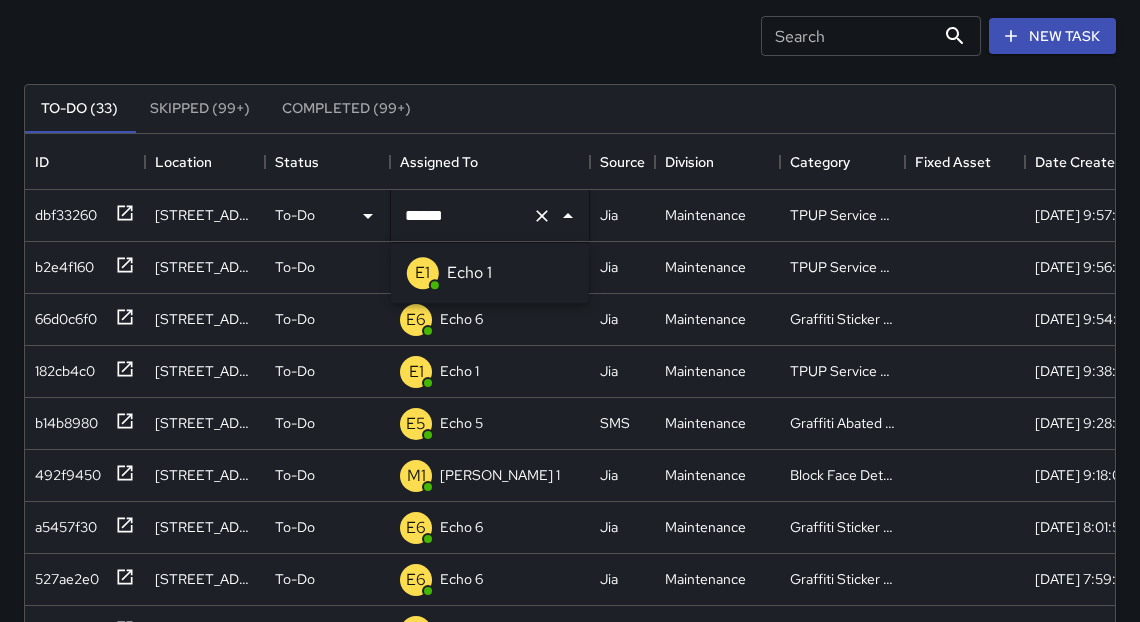 click on "Echo 1" at bounding box center (469, 273) 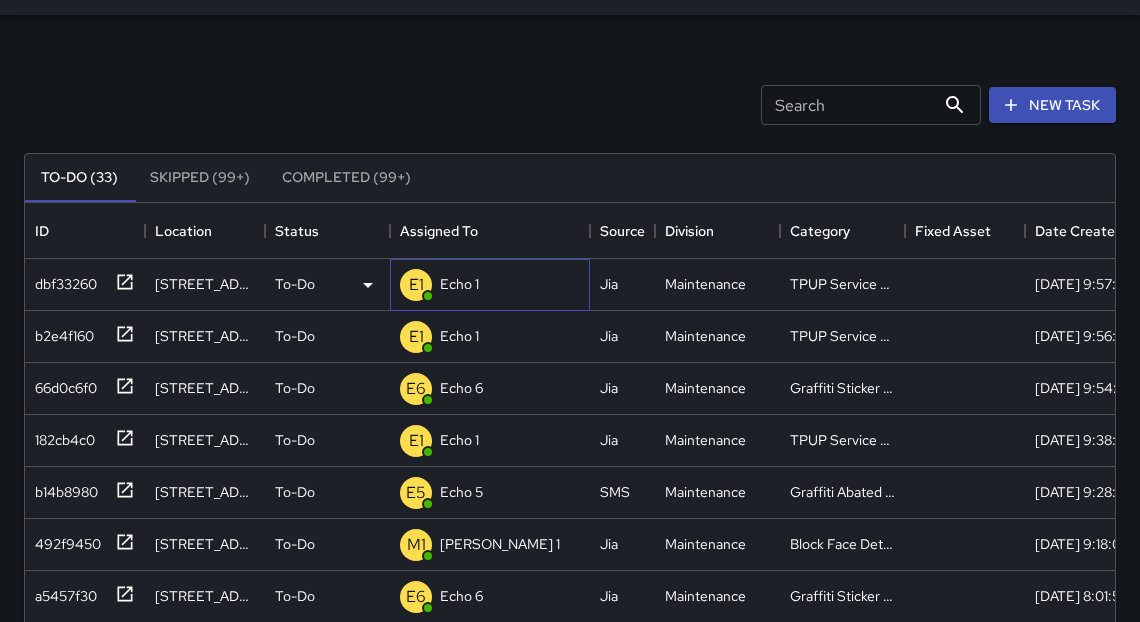 scroll, scrollTop: 46, scrollLeft: 0, axis: vertical 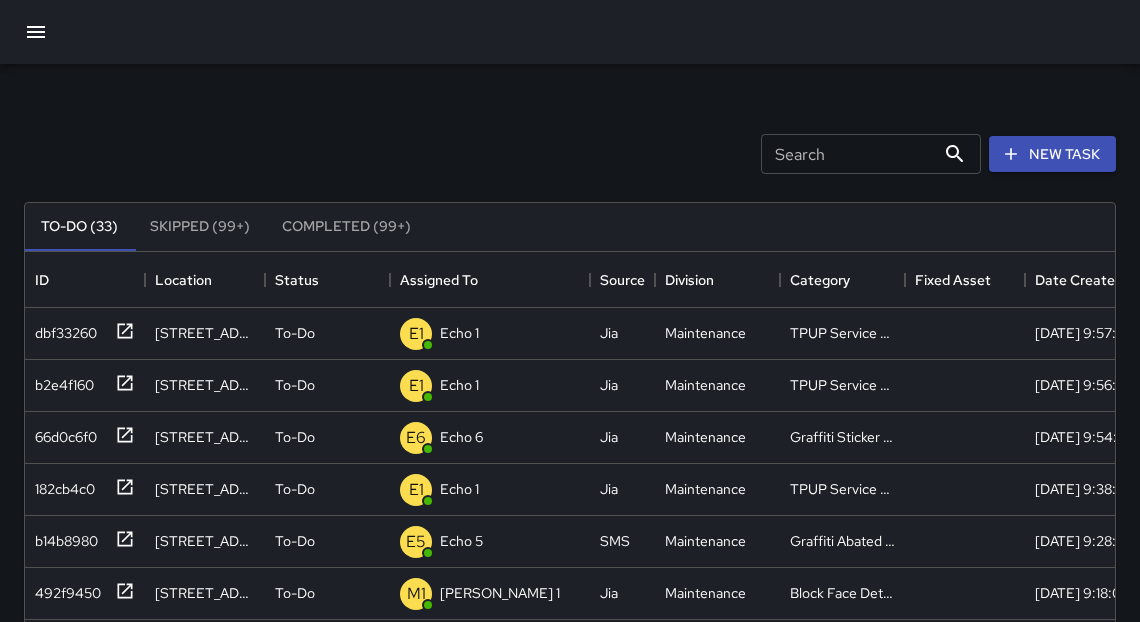click 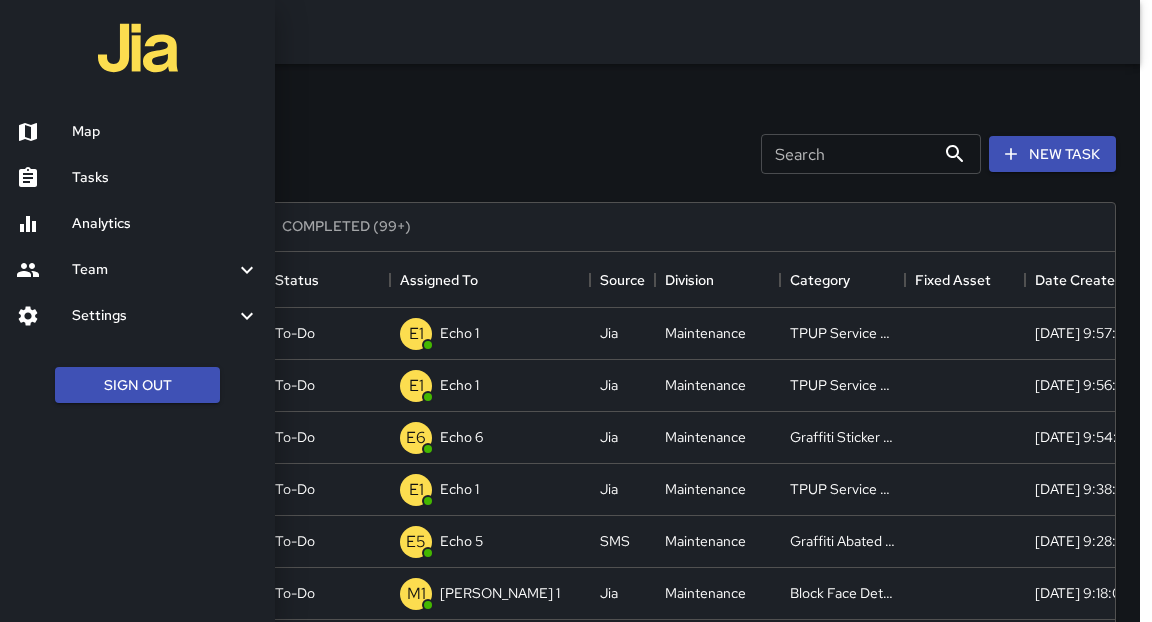 click on "Tasks" at bounding box center [165, 178] 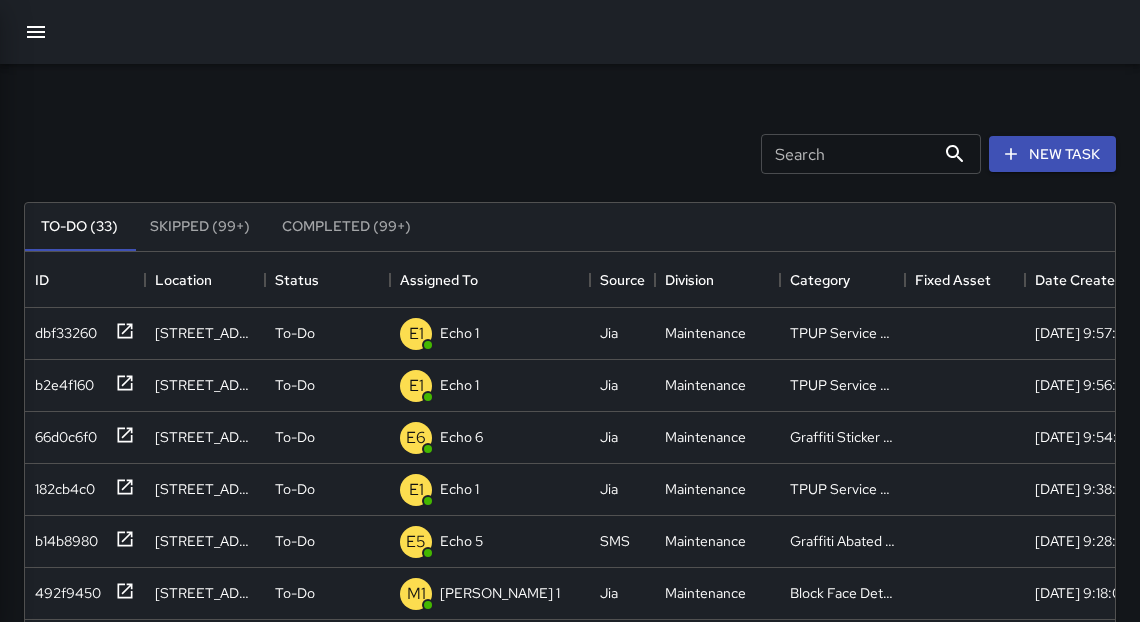 scroll, scrollTop: 12, scrollLeft: 12, axis: both 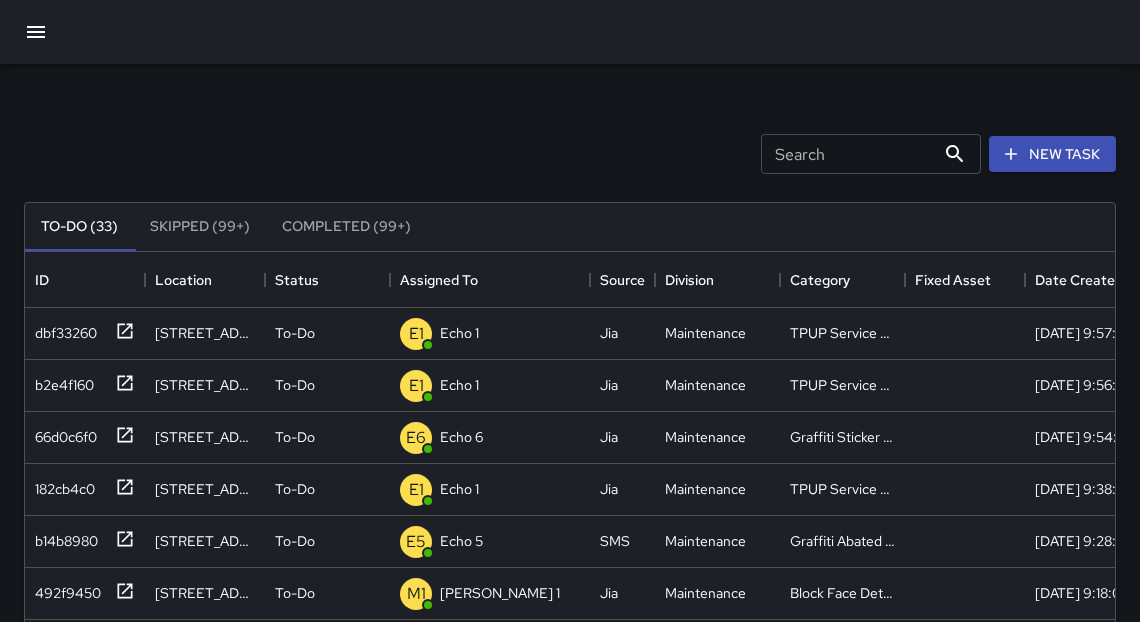 click on "Completed (99+)" at bounding box center [346, 227] 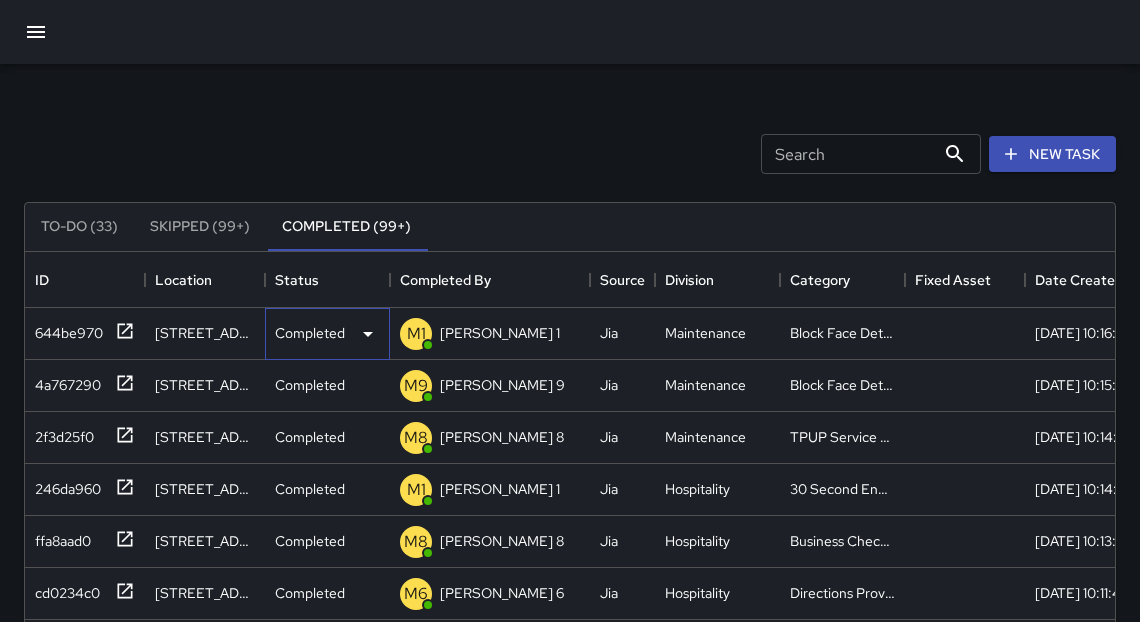 click 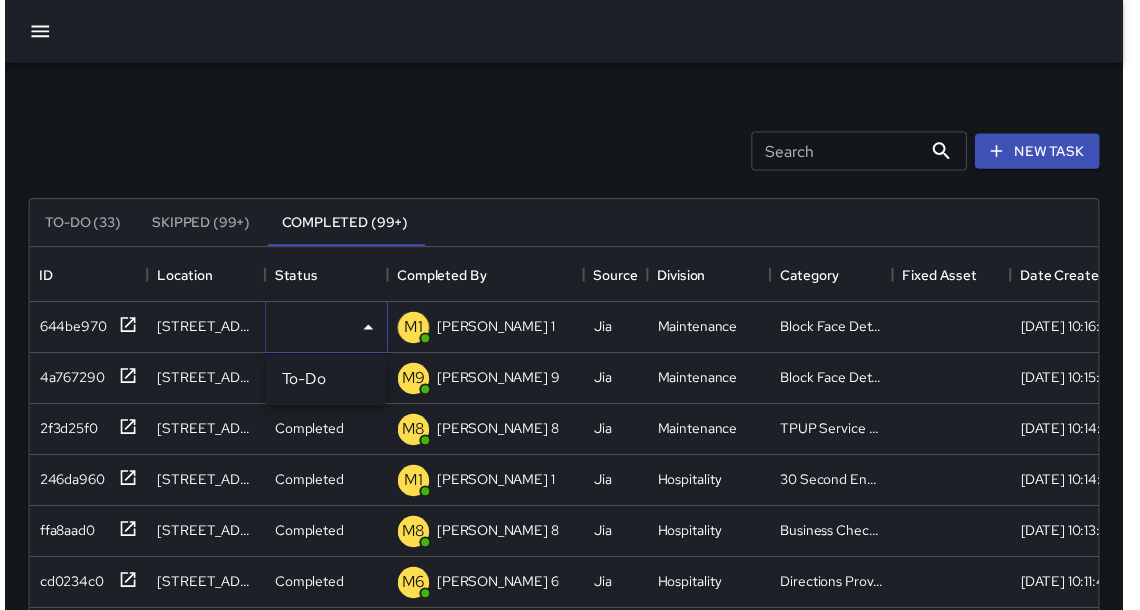 scroll, scrollTop: 12, scrollLeft: 12, axis: both 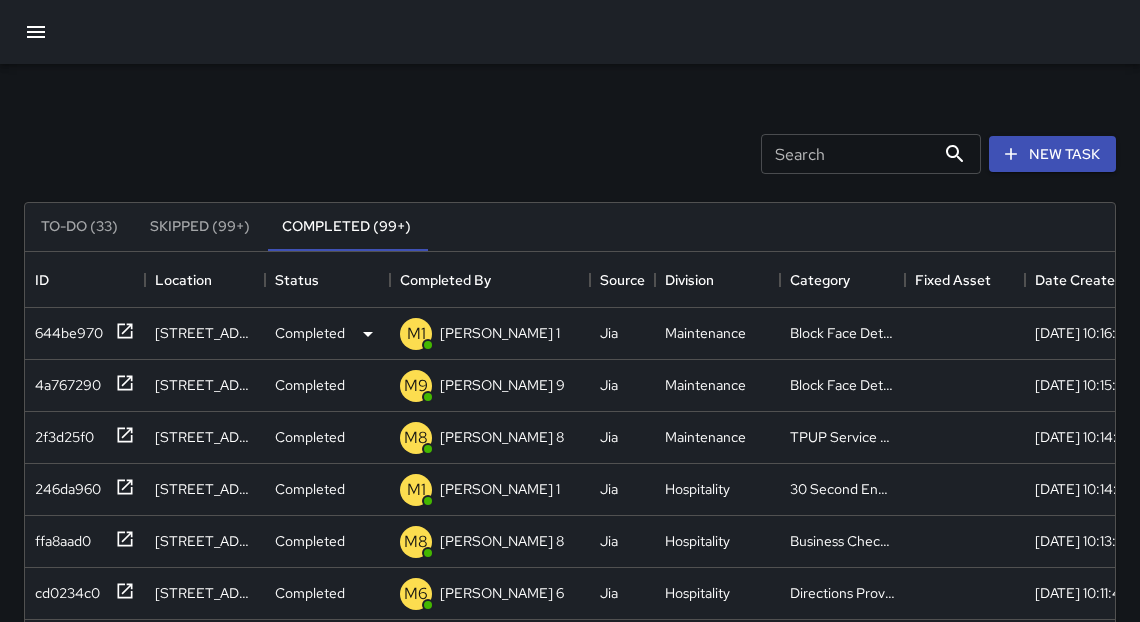 click on "Search Search New Task" at bounding box center (570, 154) 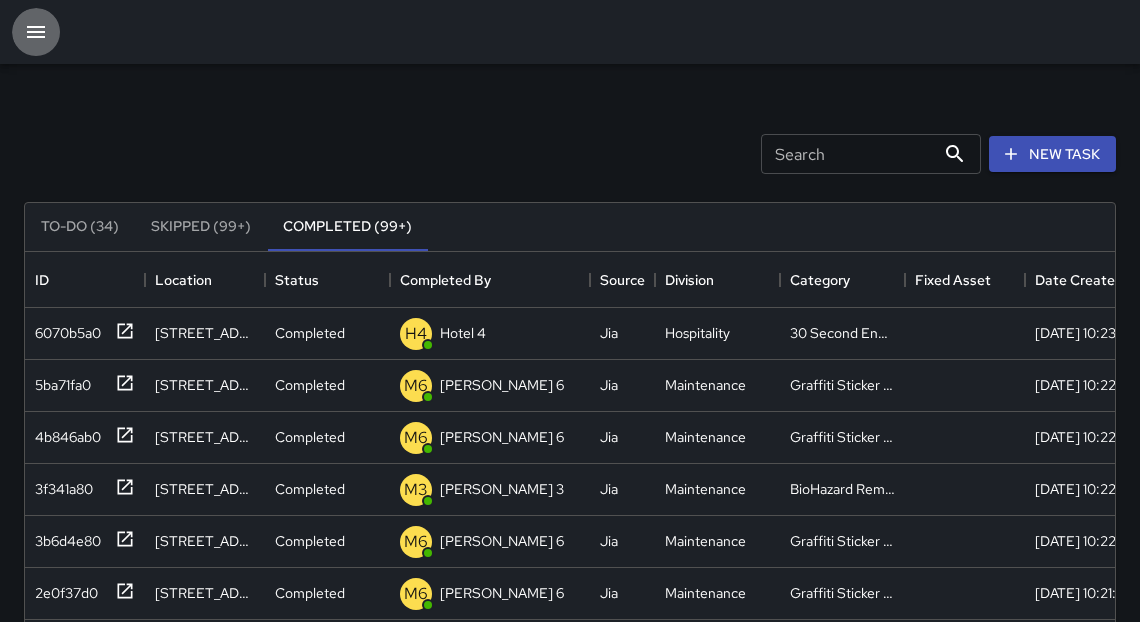 click 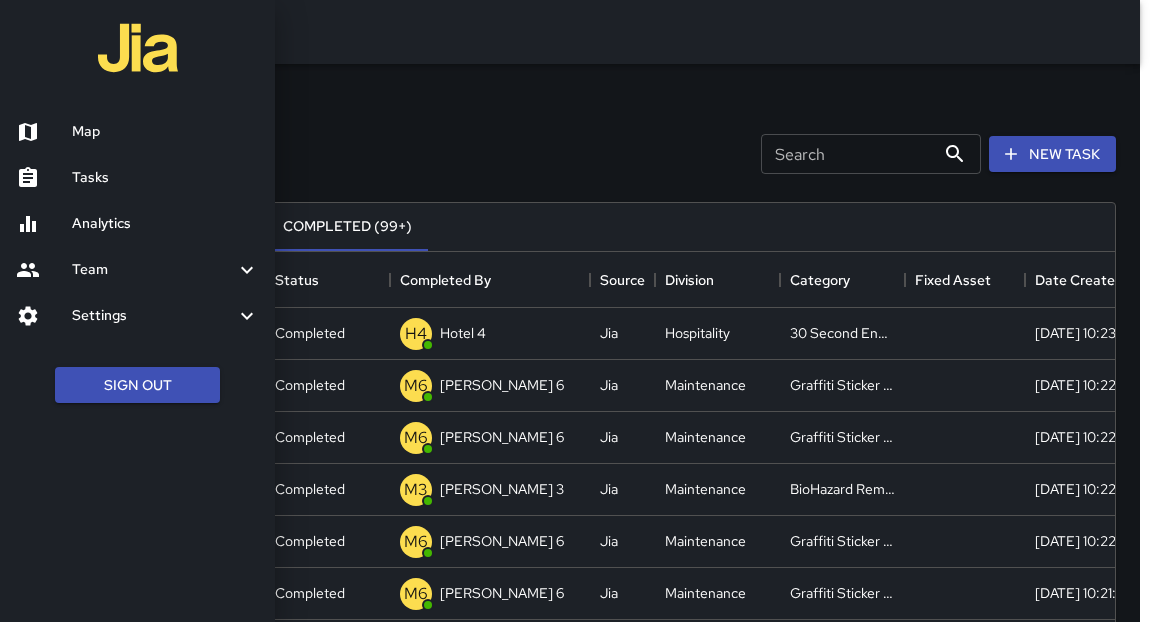 click on "Map" at bounding box center [165, 132] 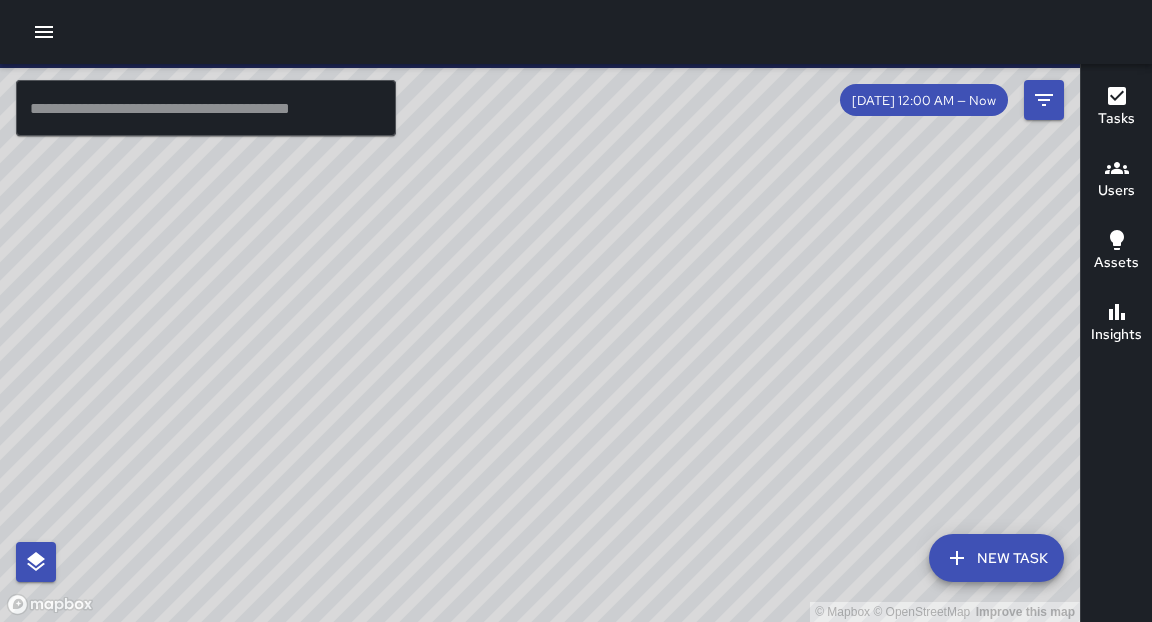 drag, startPoint x: 27, startPoint y: 30, endPoint x: 663, endPoint y: 438, distance: 755.61896 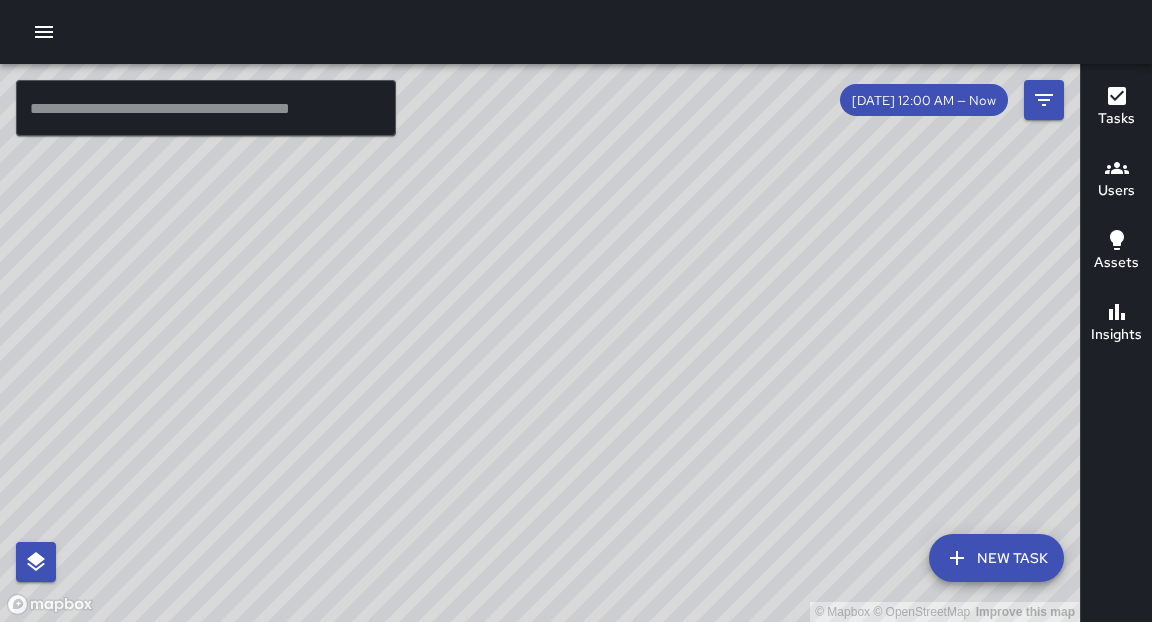 drag, startPoint x: 663, startPoint y: 438, endPoint x: 656, endPoint y: 430, distance: 10.630146 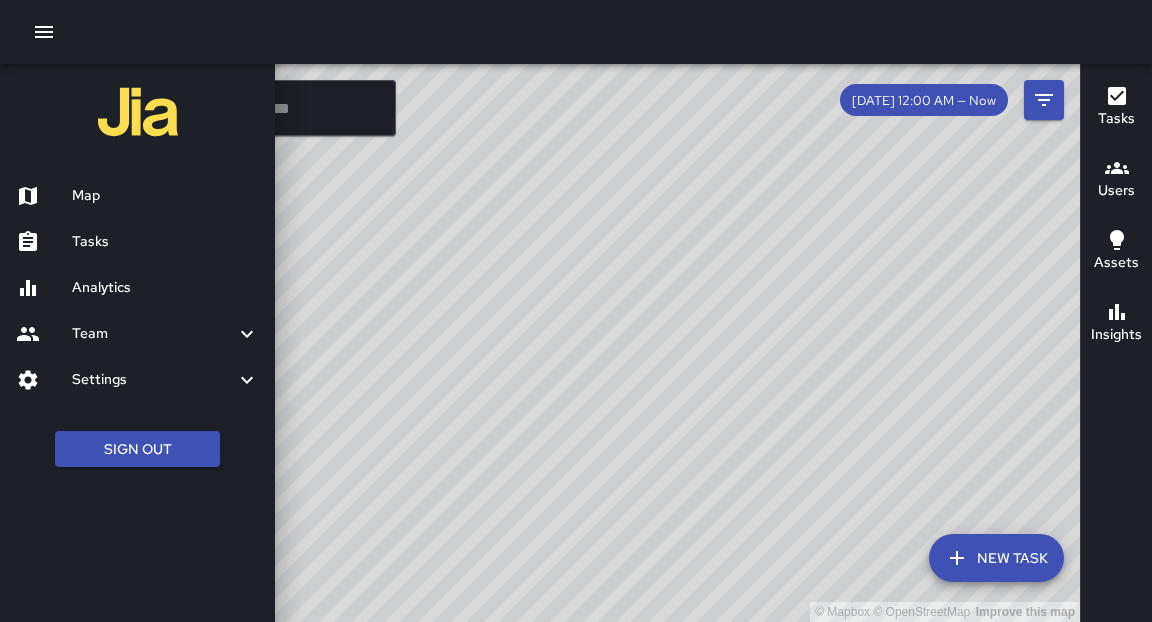 click on "Analytics" at bounding box center (165, 288) 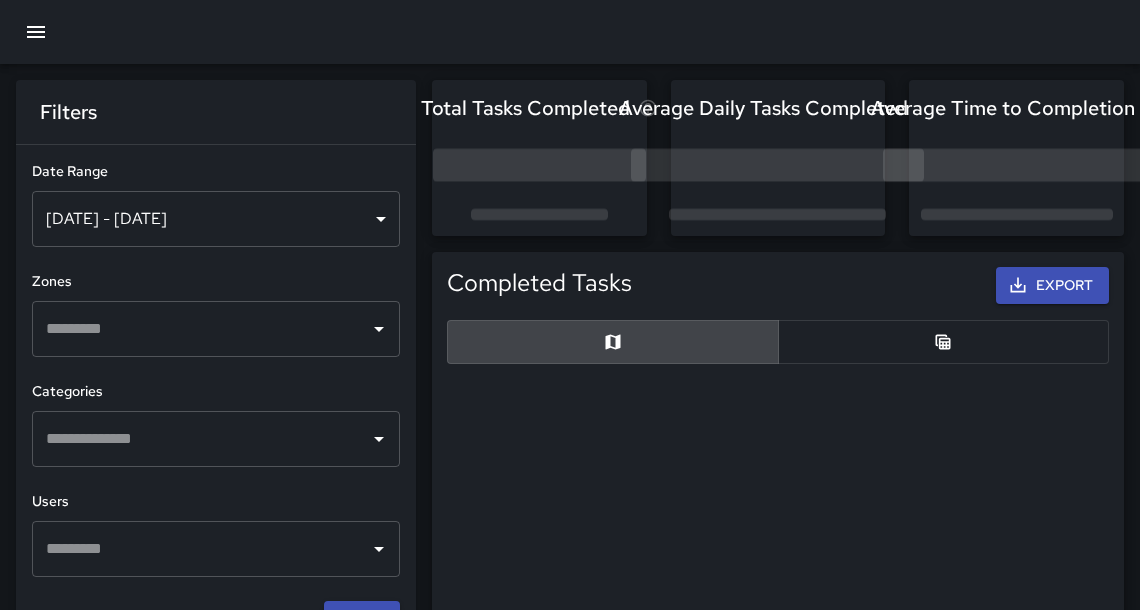 scroll, scrollTop: 12, scrollLeft: 12, axis: both 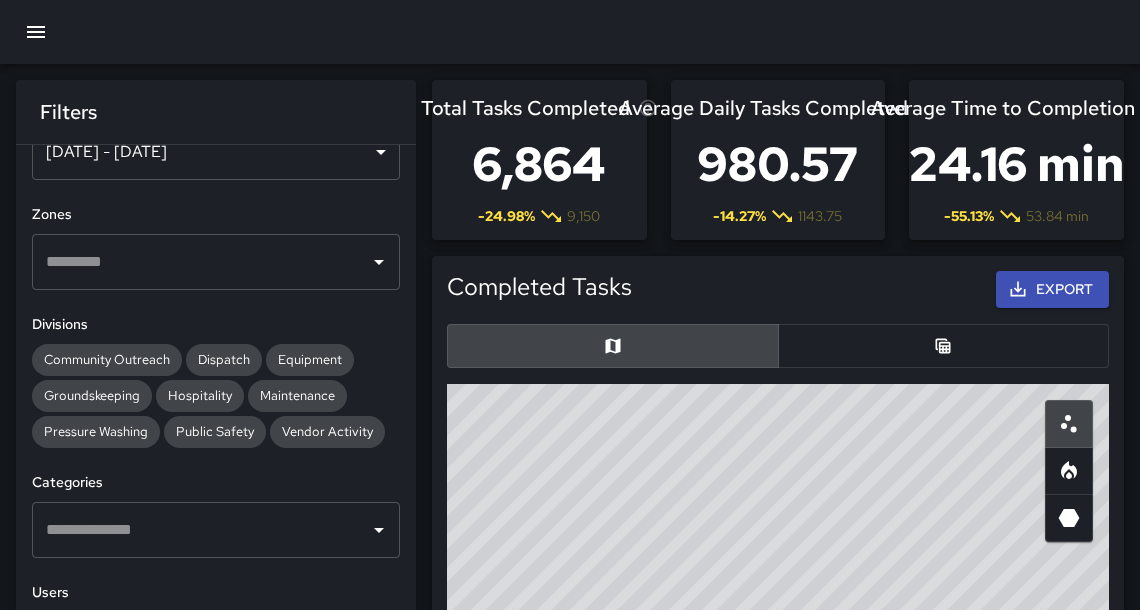 click on "[DATE] - [DATE]" at bounding box center [216, 152] 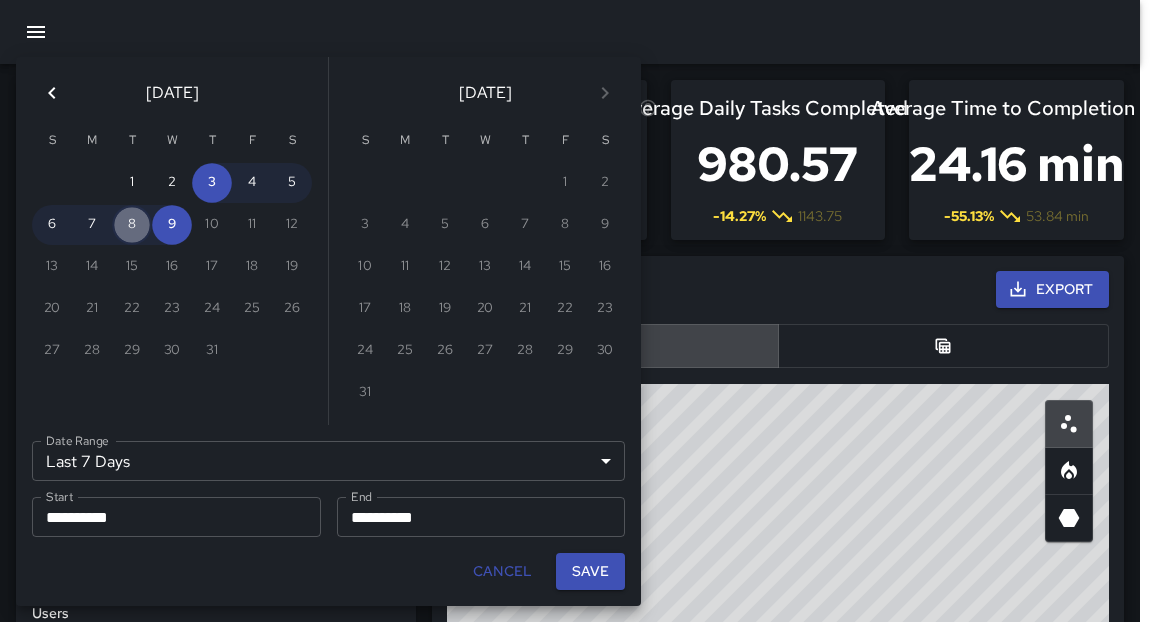 click on "8" at bounding box center [132, 225] 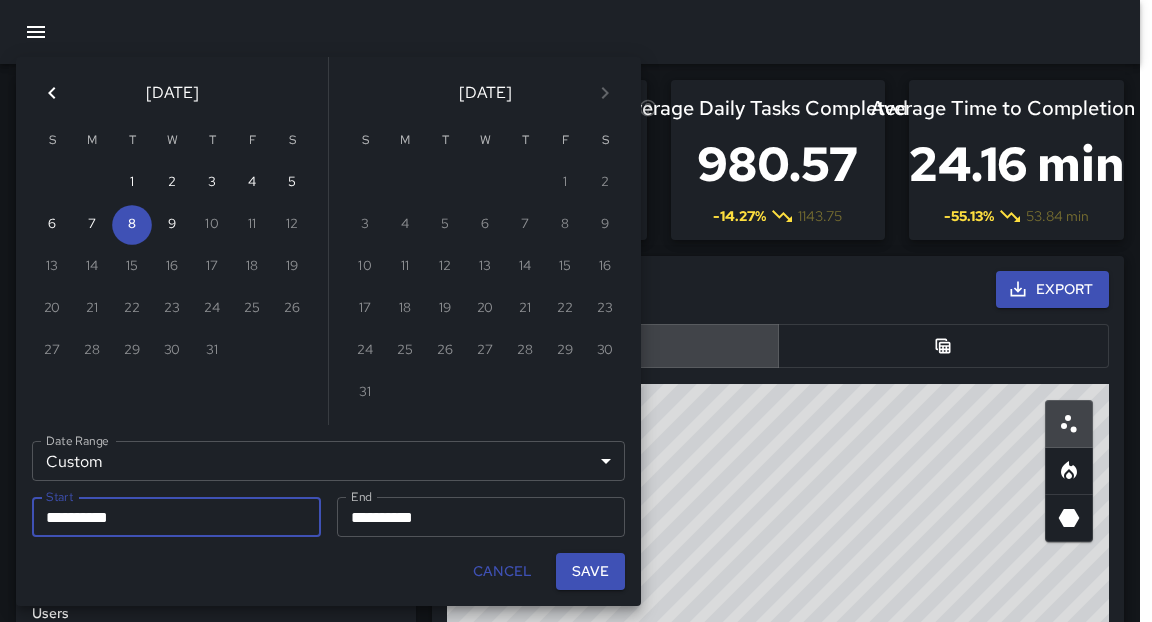 click on "Save" at bounding box center (590, 571) 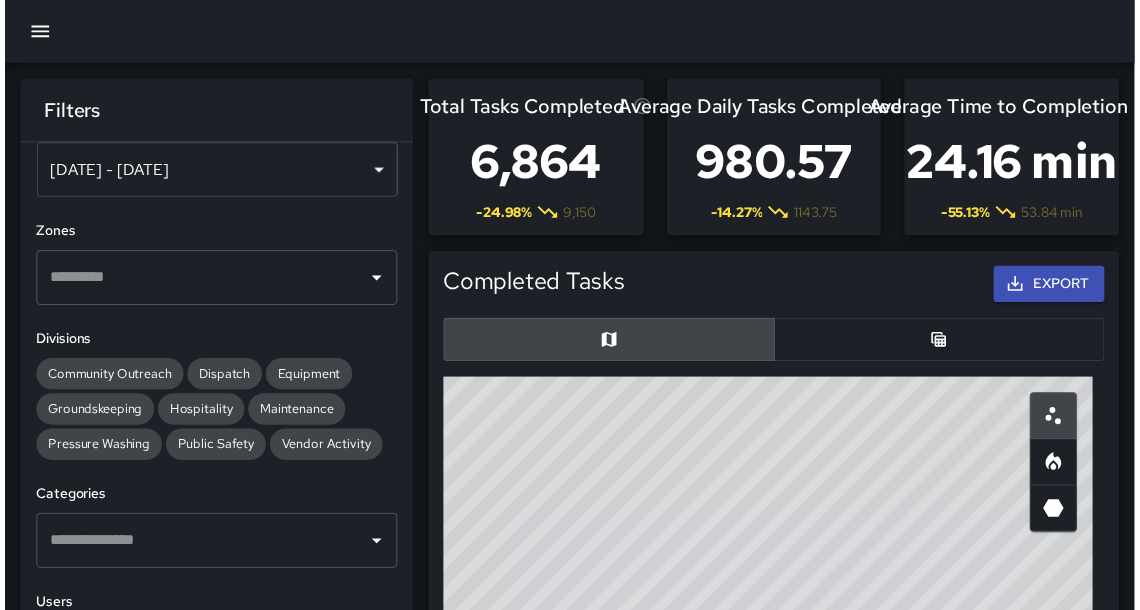 scroll, scrollTop: 12, scrollLeft: 12, axis: both 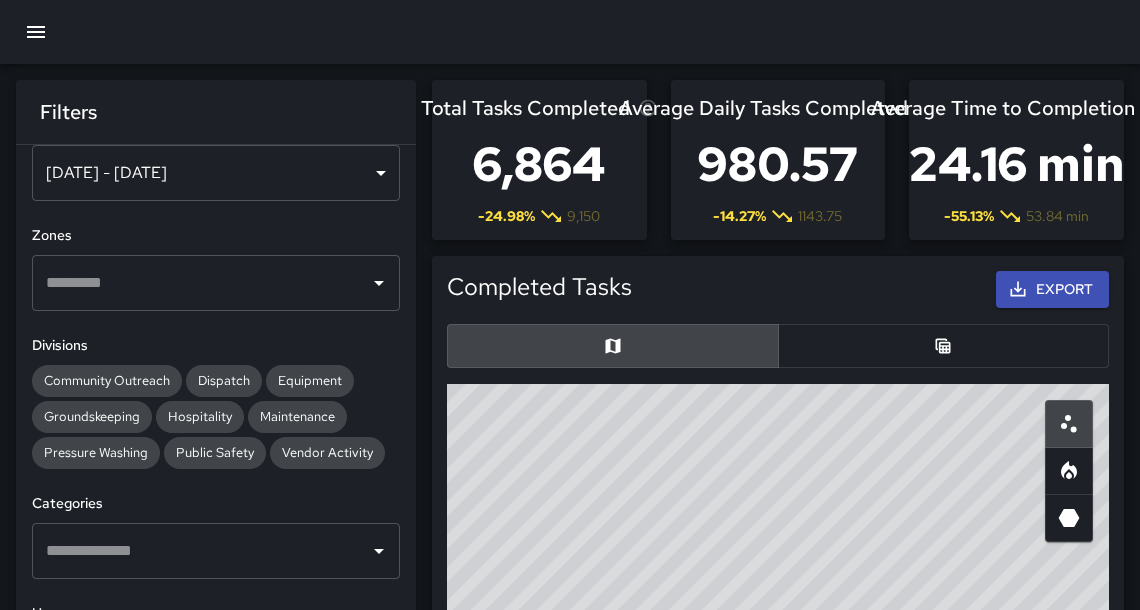 click on "Equipment" at bounding box center [310, 380] 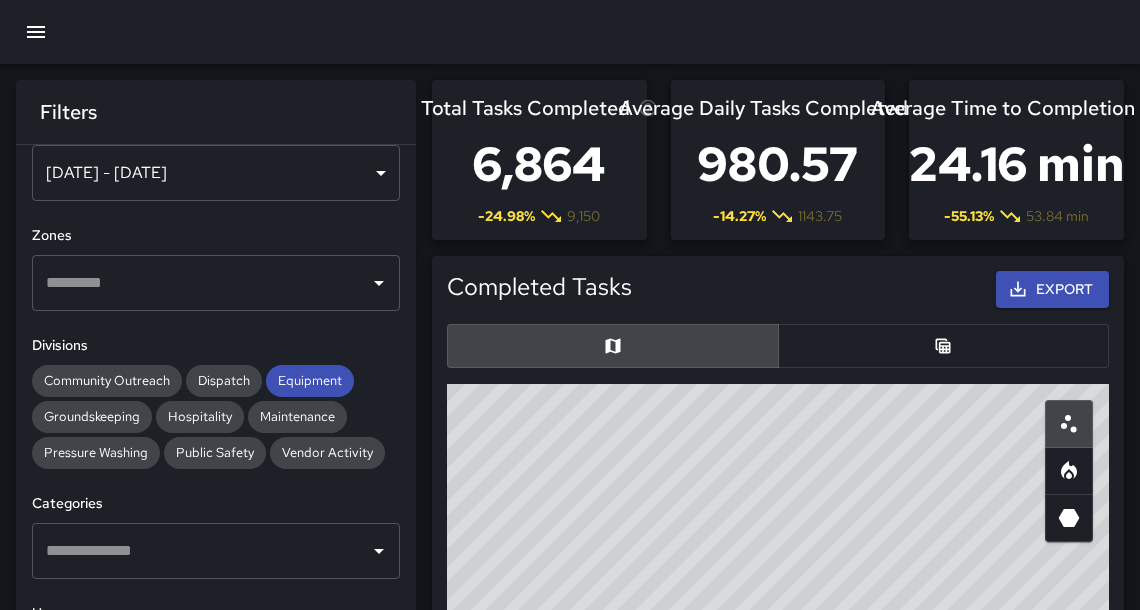 scroll, scrollTop: 108, scrollLeft: 0, axis: vertical 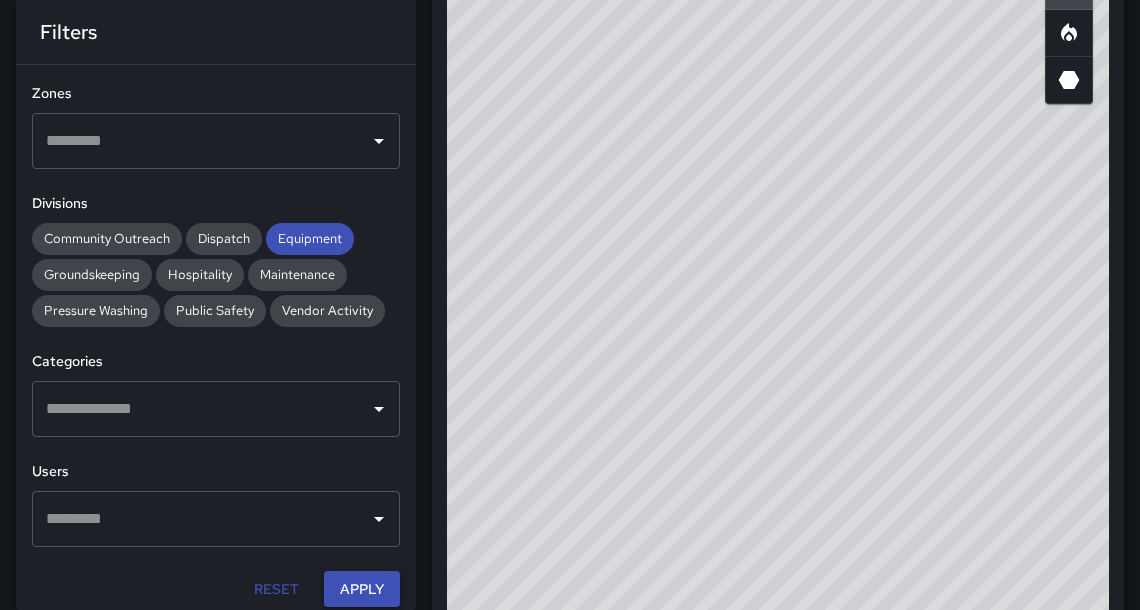 drag, startPoint x: 42, startPoint y: 32, endPoint x: 350, endPoint y: 593, distance: 639.9883 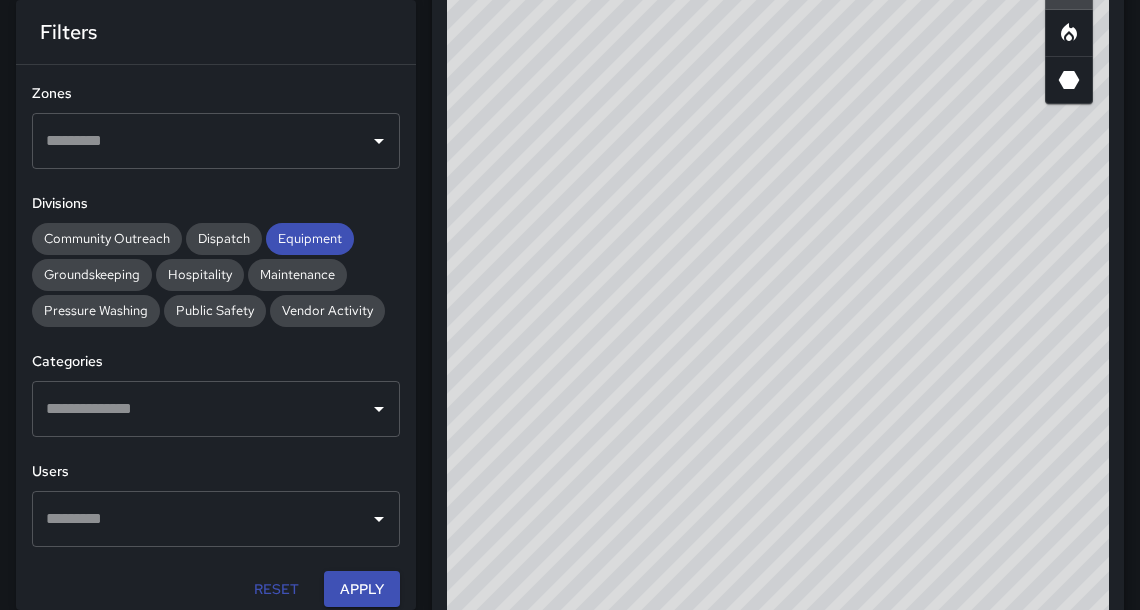 drag, startPoint x: 350, startPoint y: 593, endPoint x: 949, endPoint y: 224, distance: 703.53534 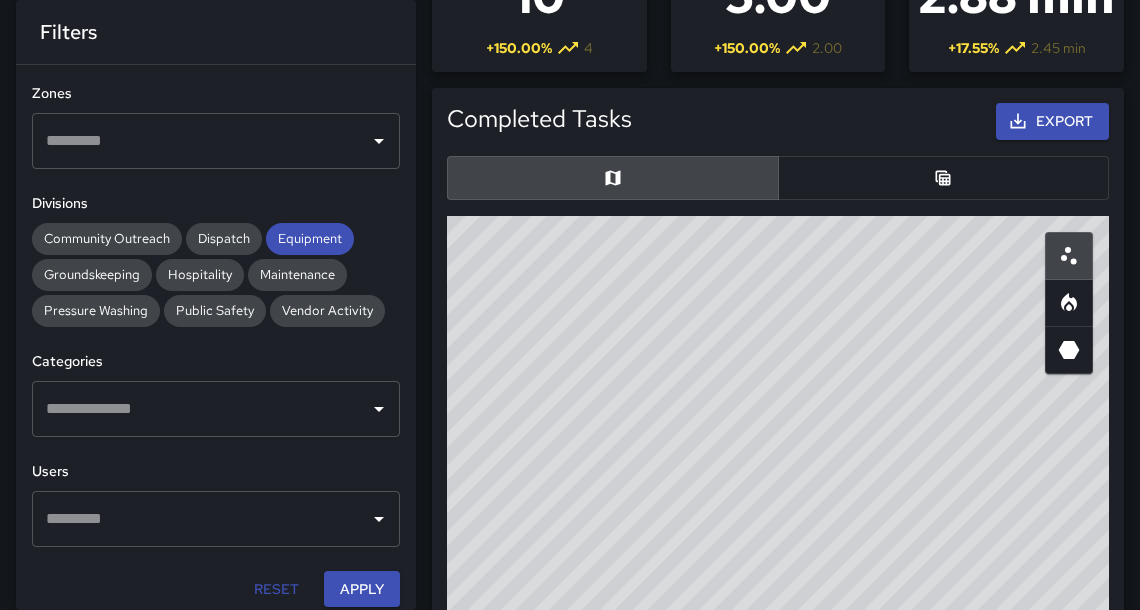 scroll, scrollTop: 0, scrollLeft: 0, axis: both 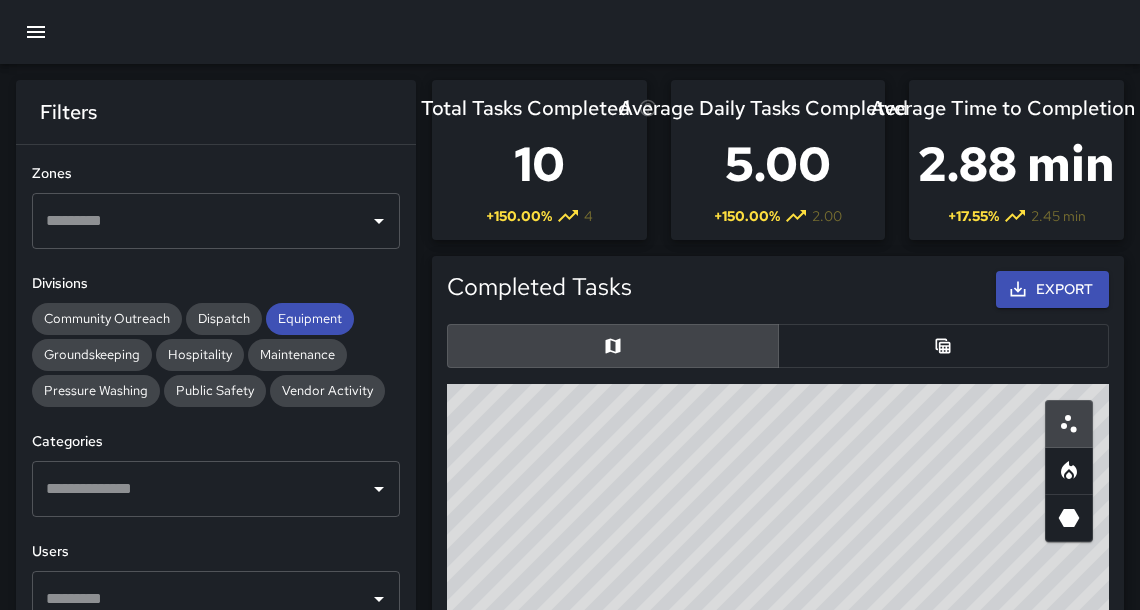 drag, startPoint x: 949, startPoint y: 224, endPoint x: 921, endPoint y: 340, distance: 119.331474 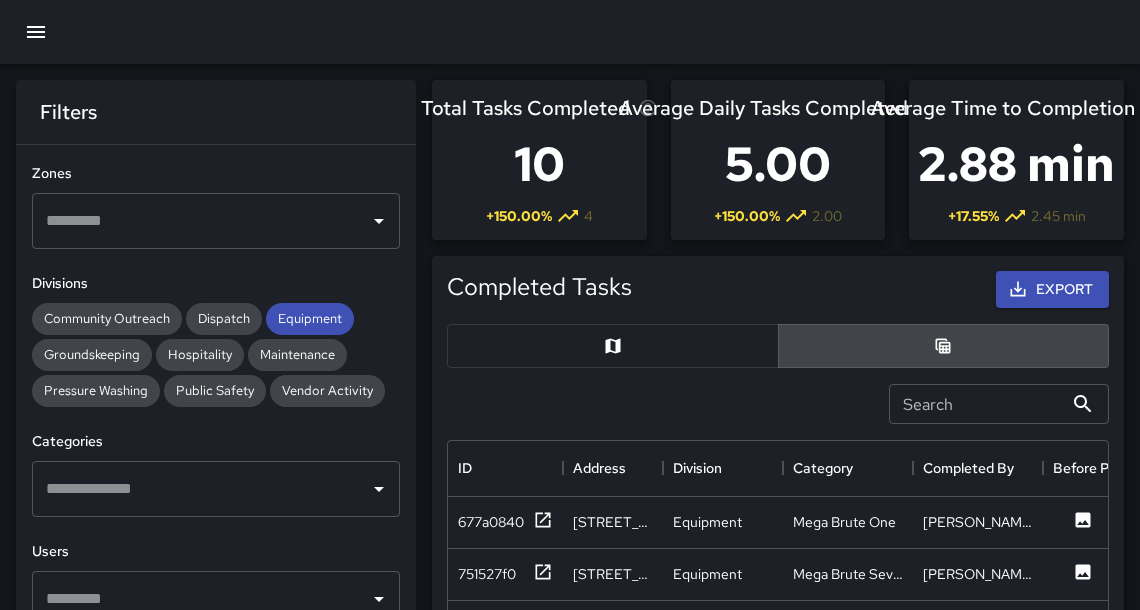 scroll, scrollTop: 733, scrollLeft: 648, axis: both 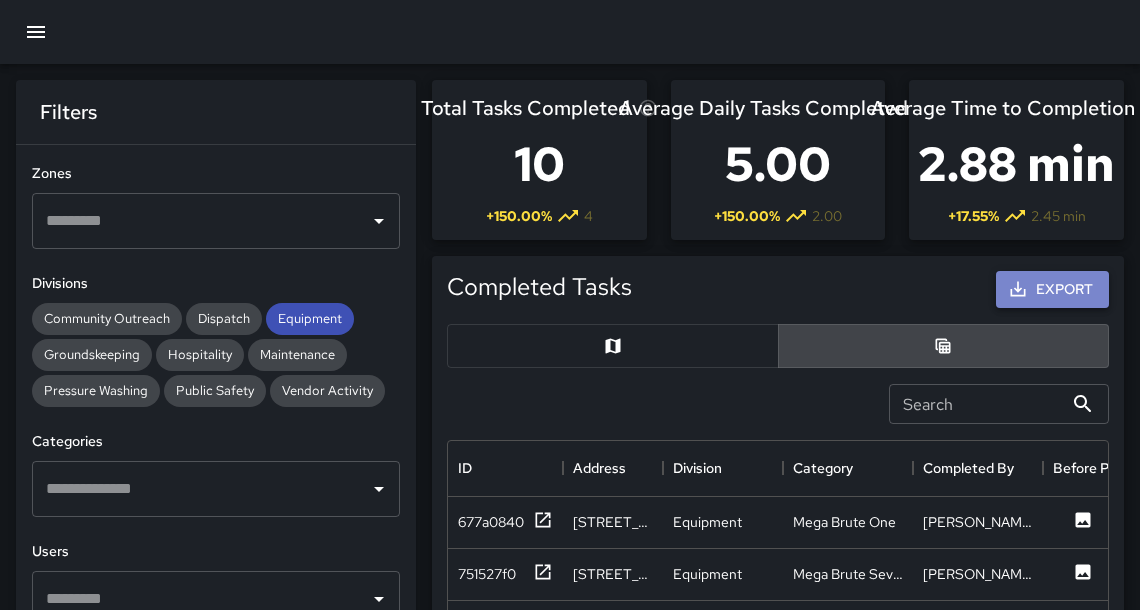 click 